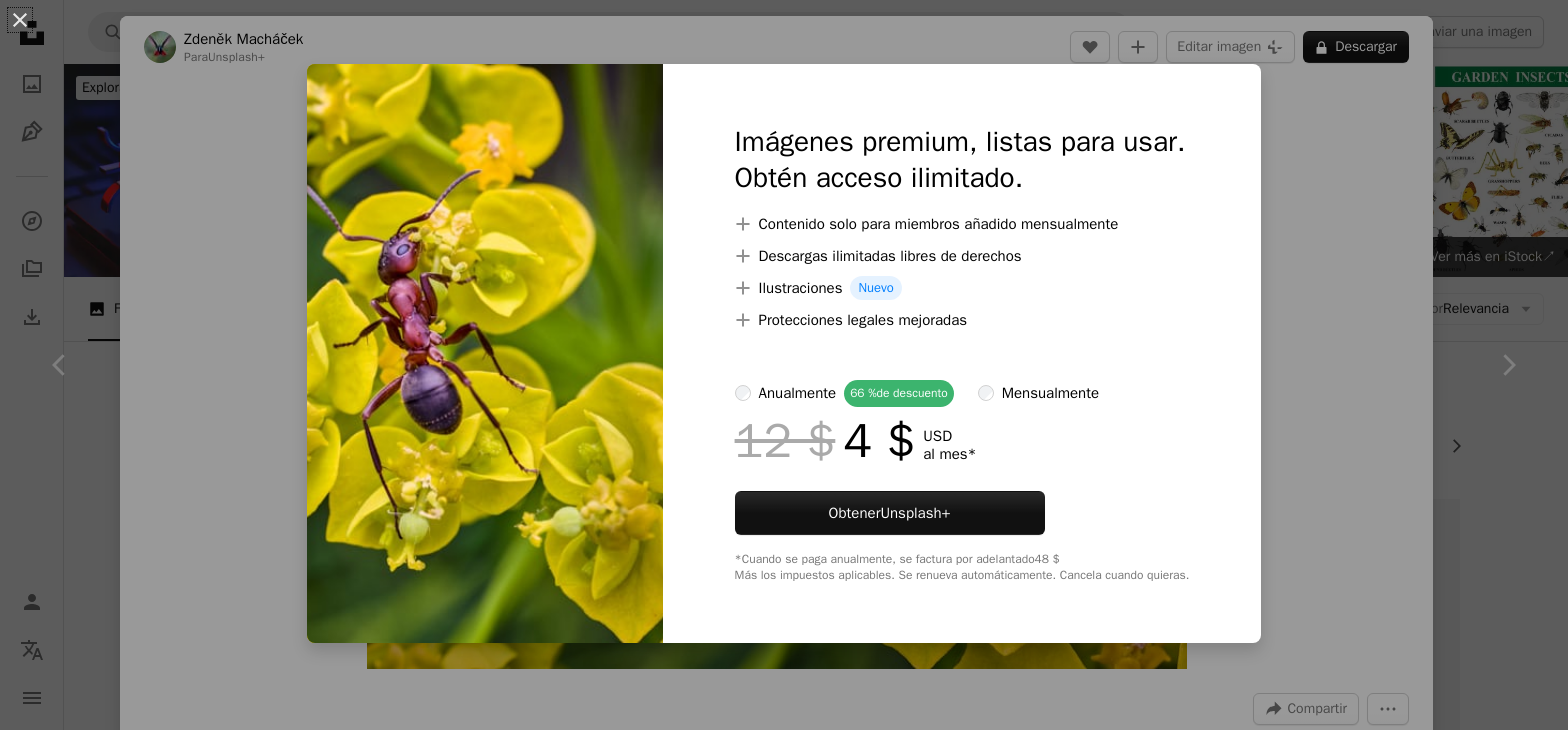 scroll, scrollTop: 514, scrollLeft: 0, axis: vertical 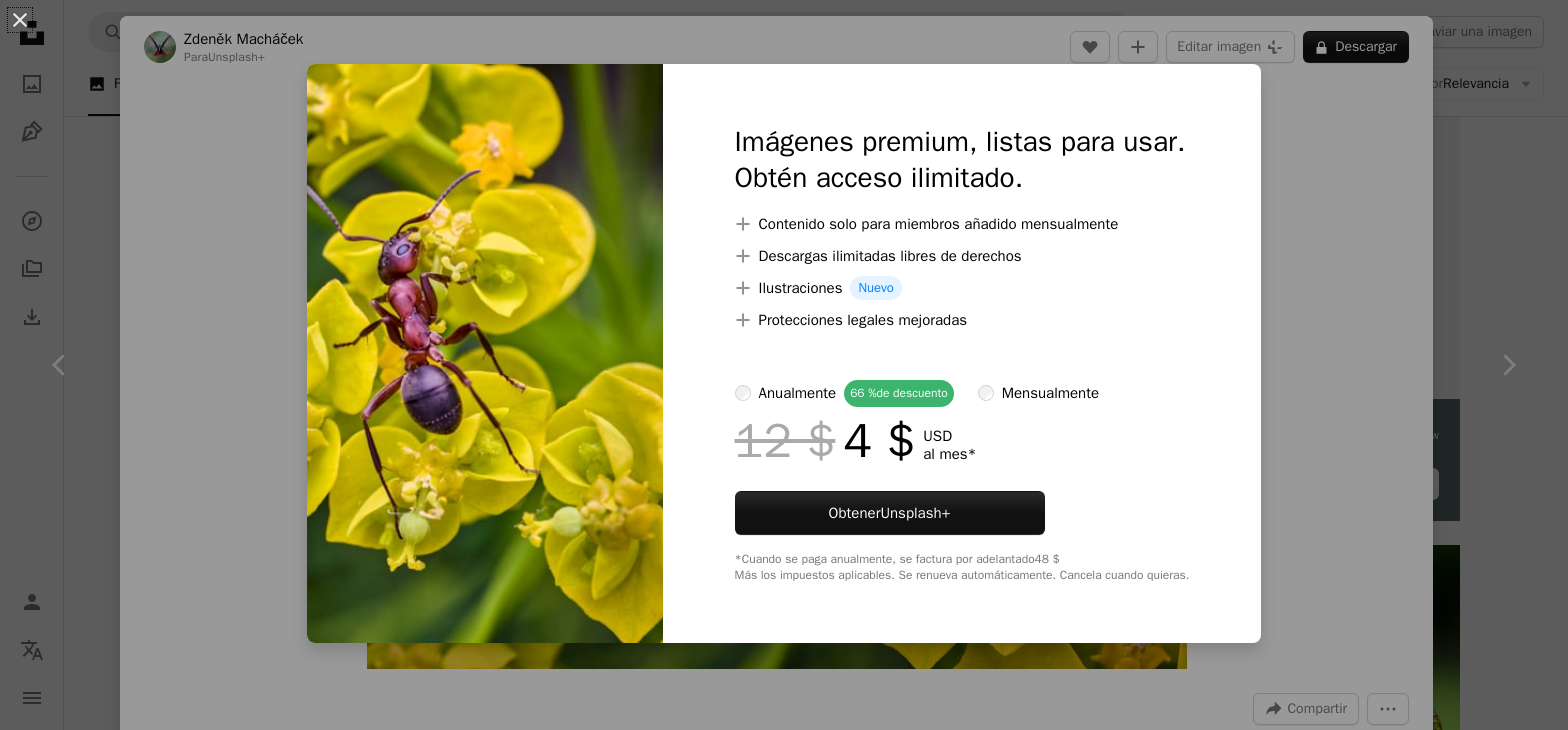 click on "An X shape Imágenes premium, listas para usar. Obtén acceso ilimitado. A plus sign Contenido solo para miembros añadido mensualmente A plus sign Descargas ilimitadas libres de derechos A plus sign Ilustraciones  Nuevo A plus sign Protecciones legales mejoradas anualmente 66 %  de descuento mensualmente 12 $   4 $ USD al mes * Obtener  Unsplash+ *Cuando se paga anualmente, se factura por adelantado  48 $ Más los impuestos aplicables. Se renueva automáticamente. Cancela cuando quieras." at bounding box center (784, 365) 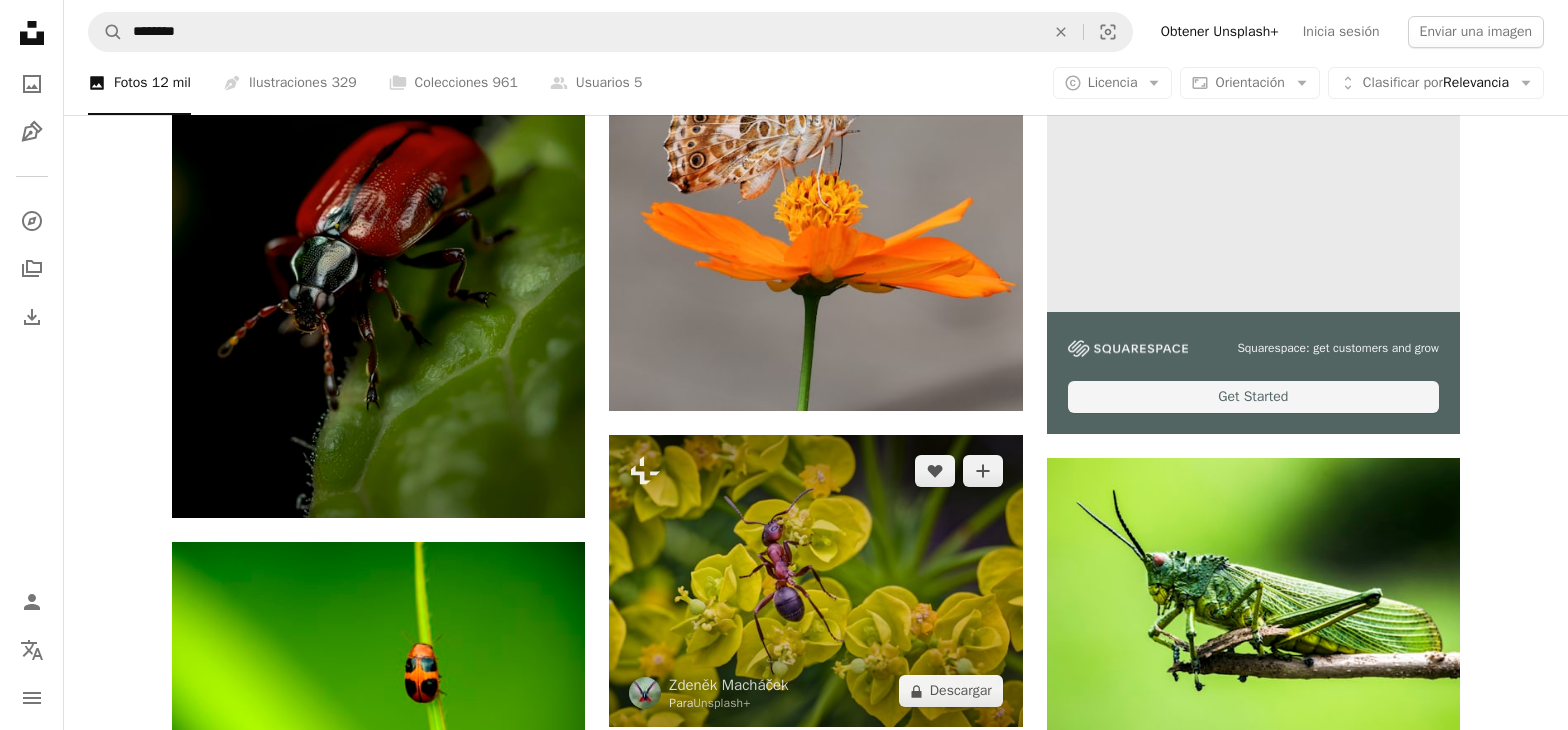scroll, scrollTop: 823, scrollLeft: 0, axis: vertical 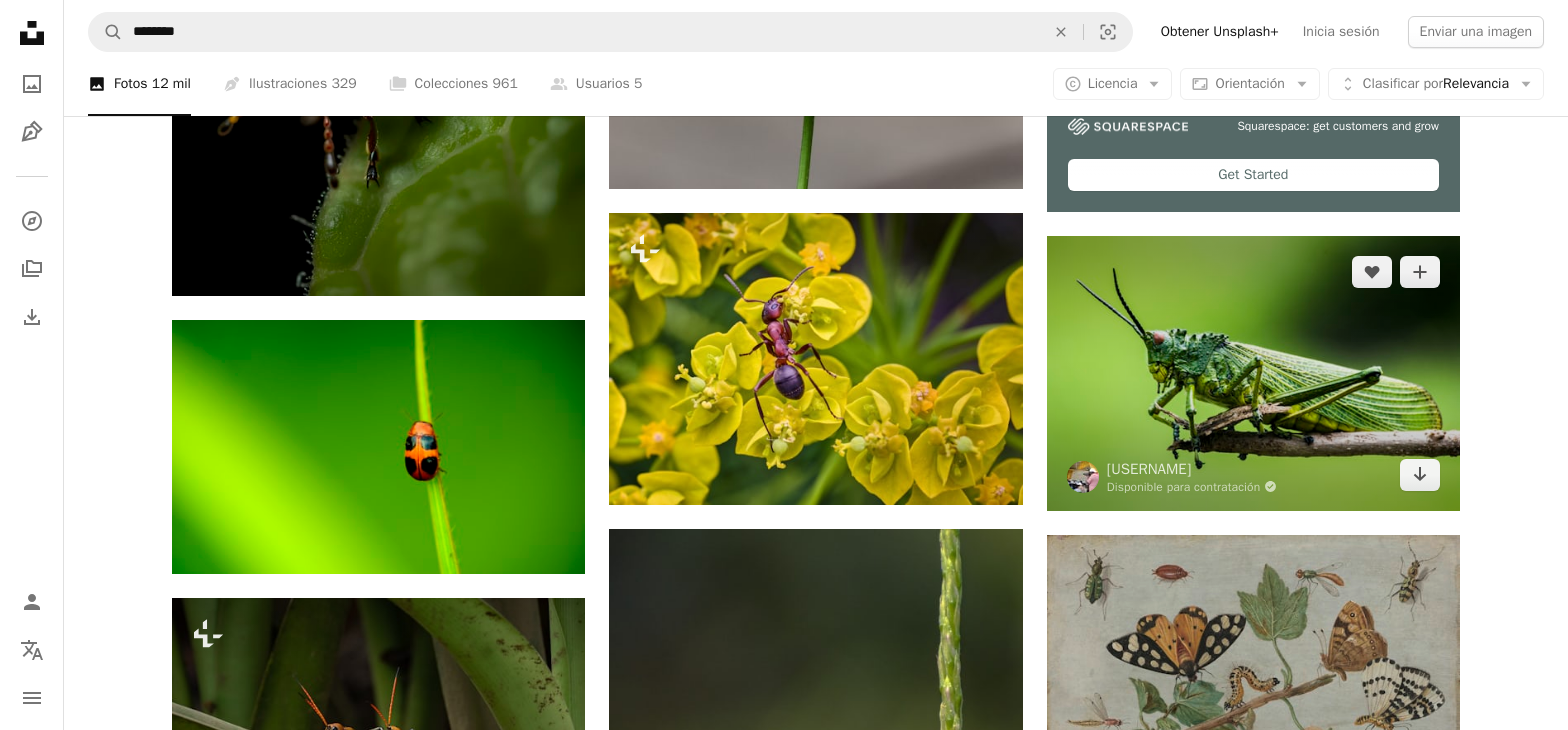 click at bounding box center (1253, 373) 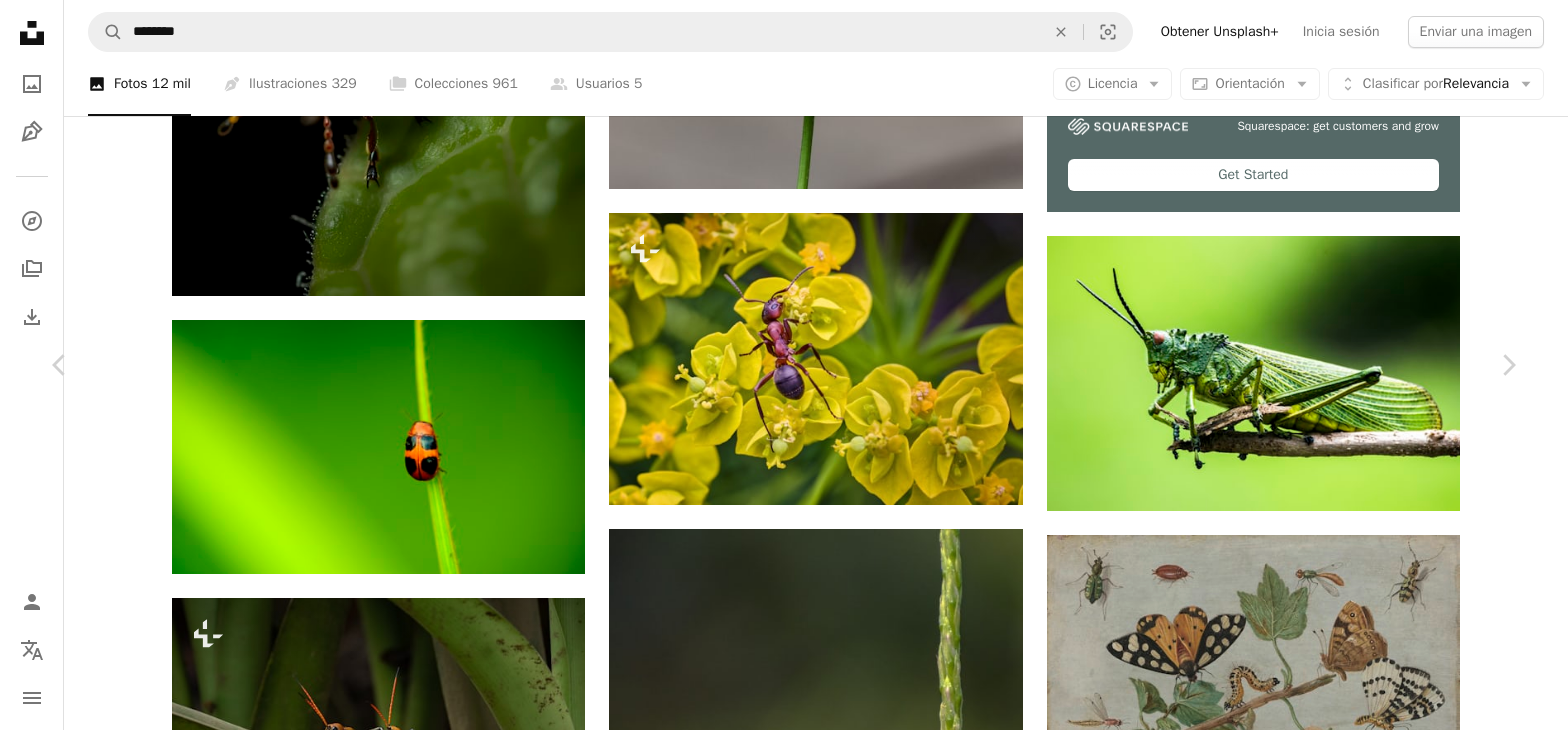 click on "Descargar gratis" at bounding box center (1312, 4338) 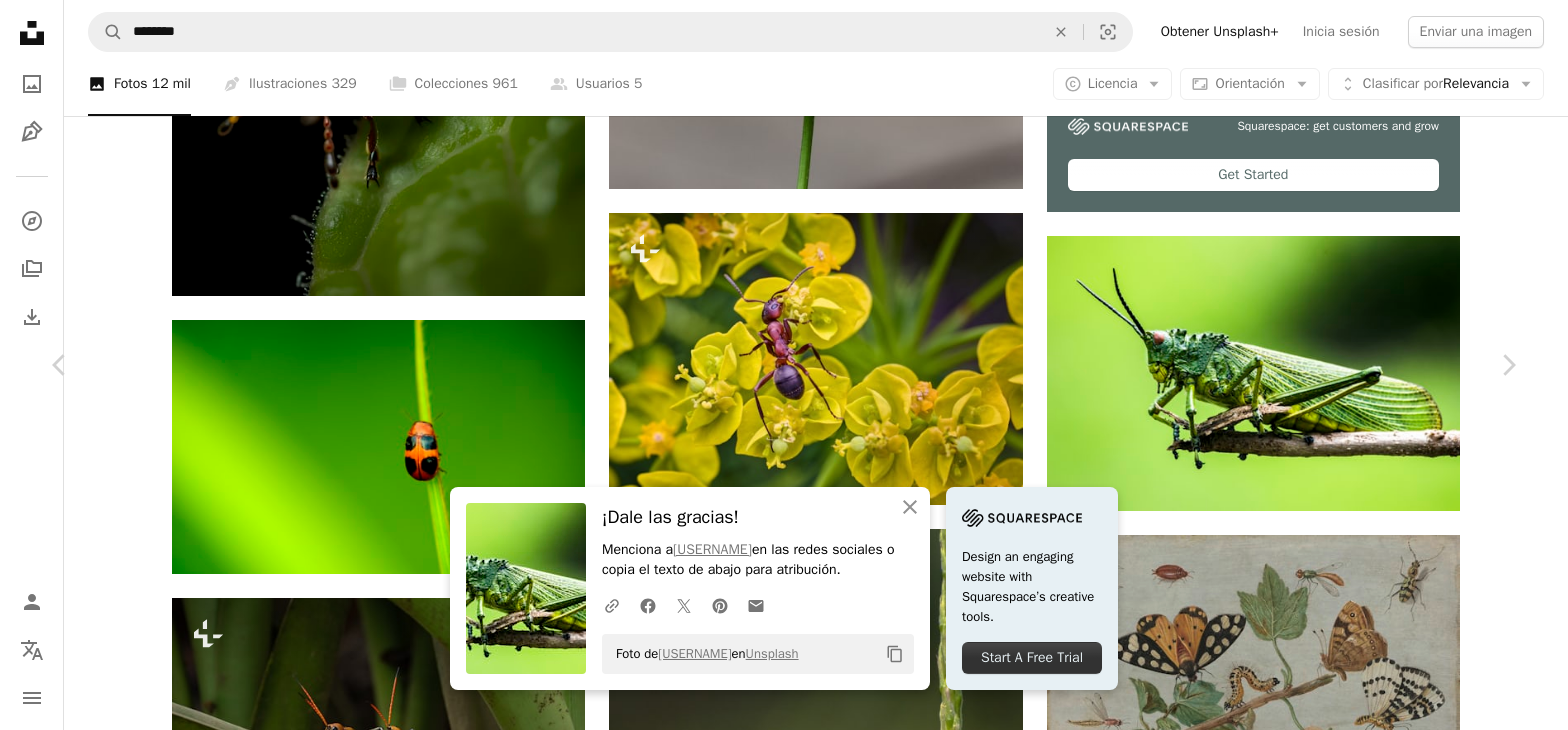 scroll, scrollTop: 199, scrollLeft: 0, axis: vertical 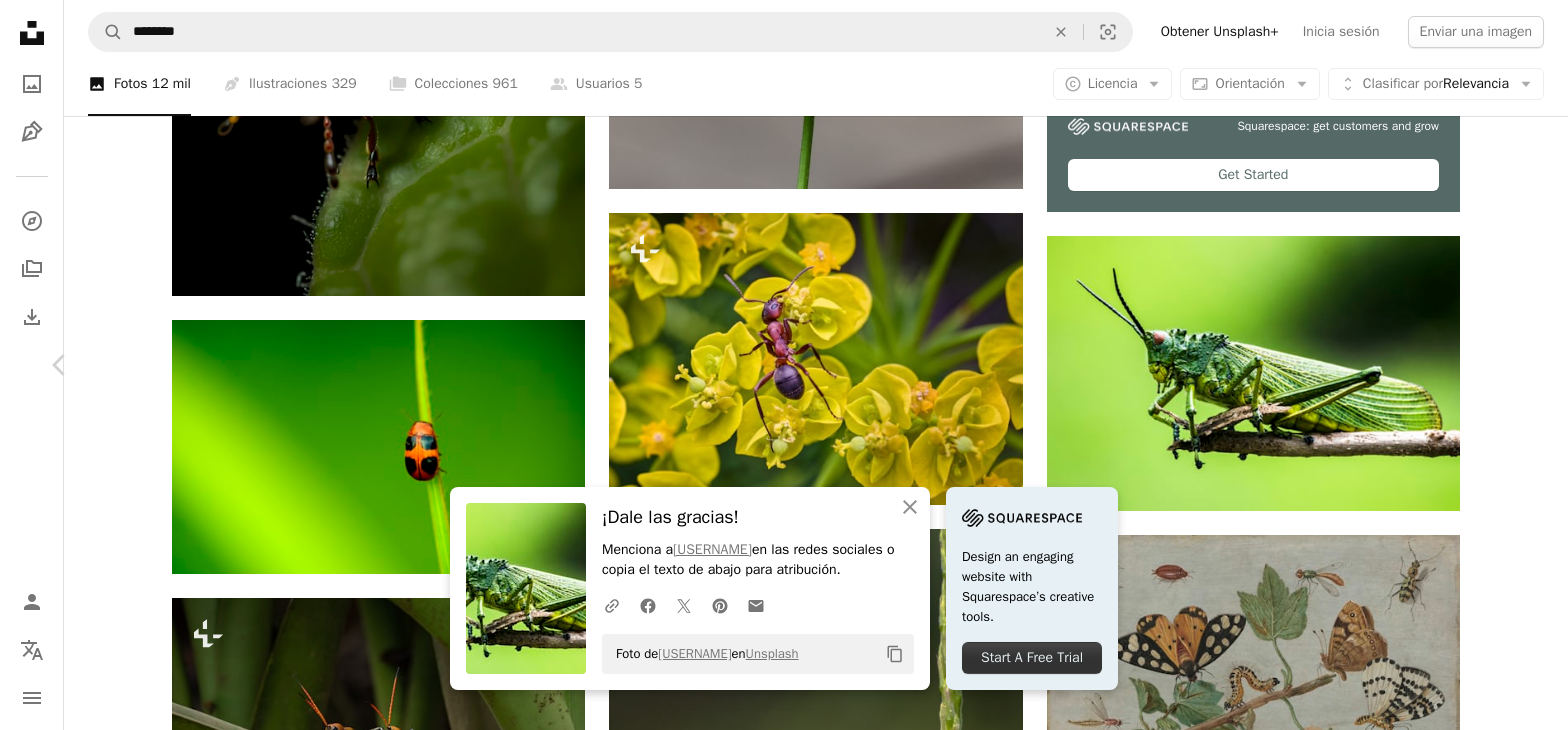 click 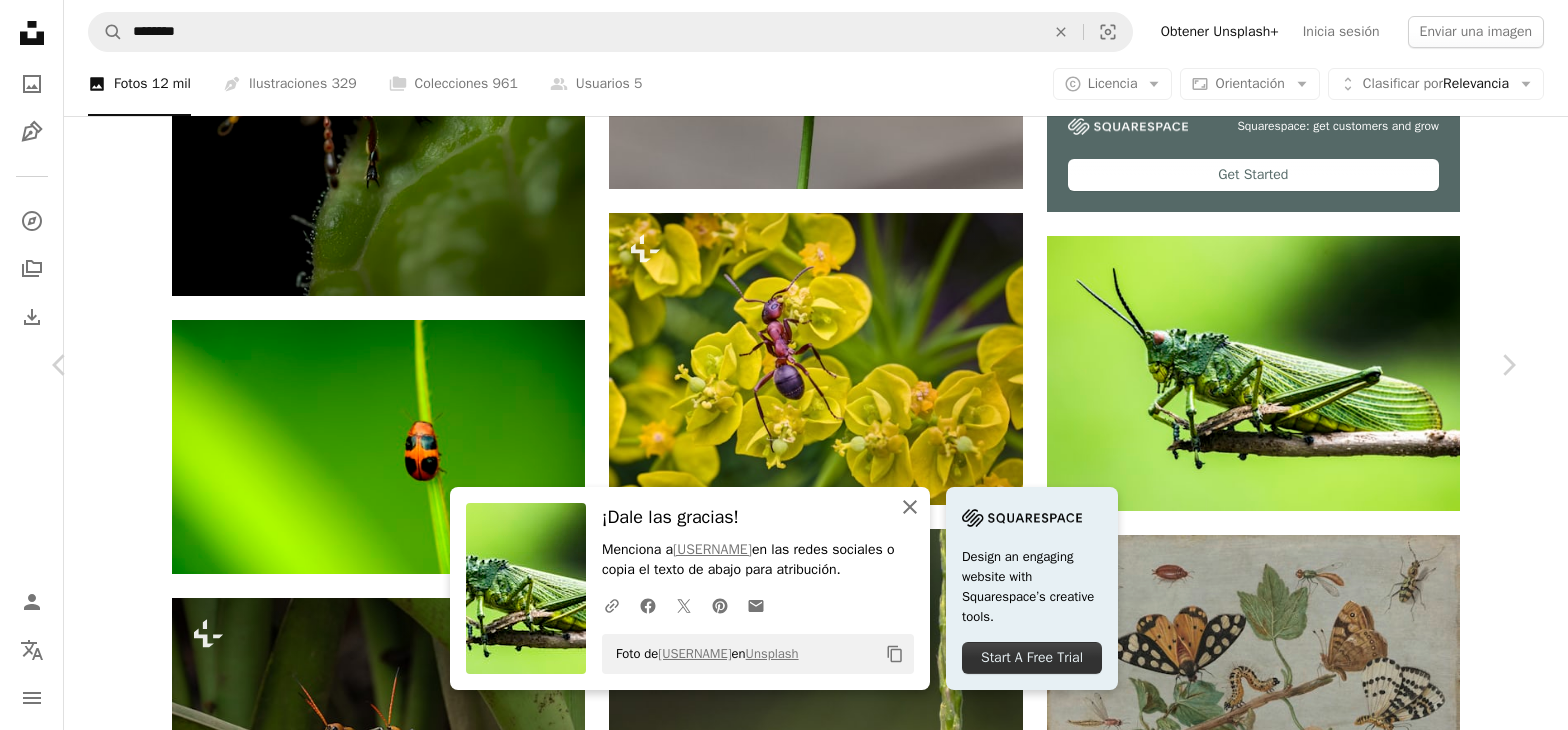 click 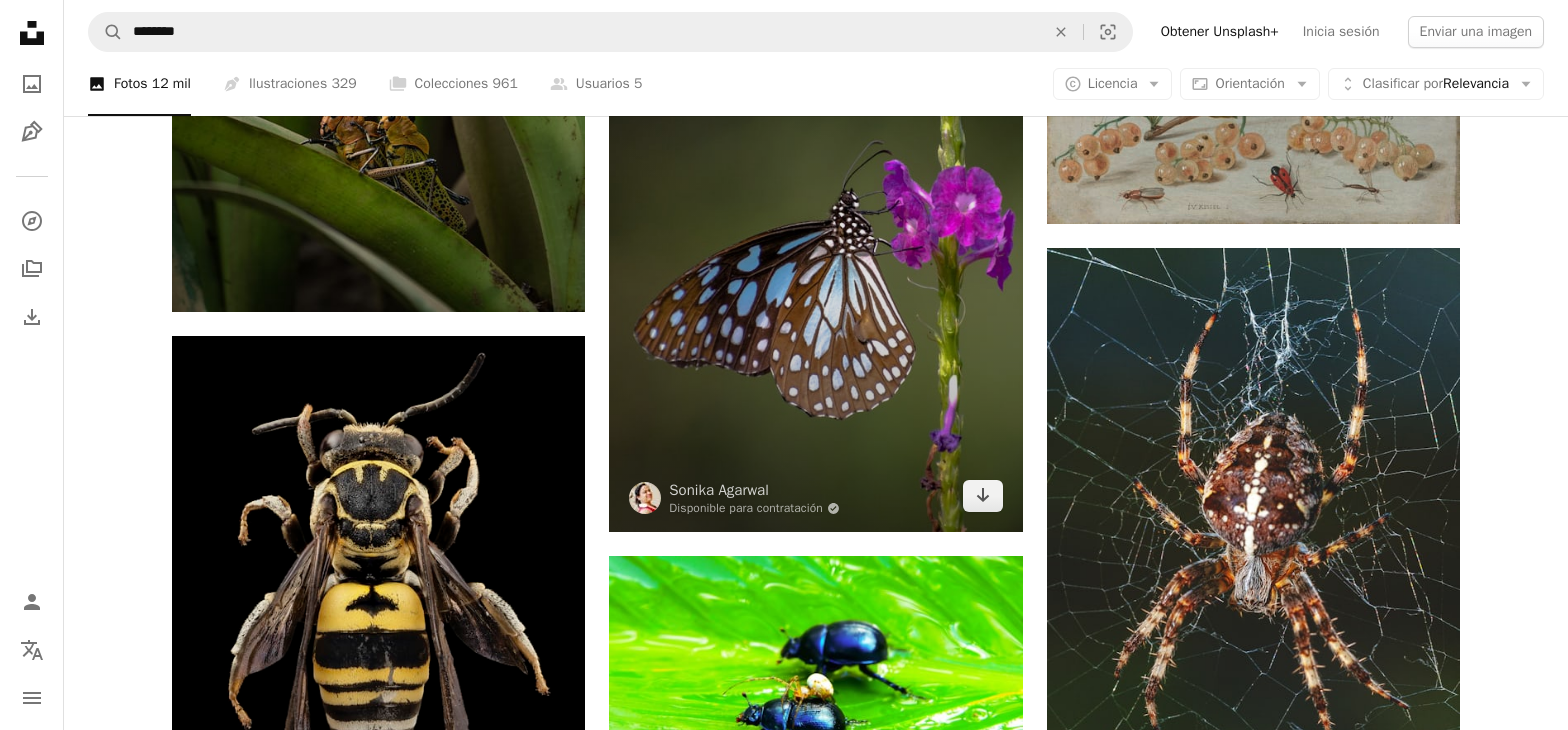 scroll, scrollTop: 1646, scrollLeft: 0, axis: vertical 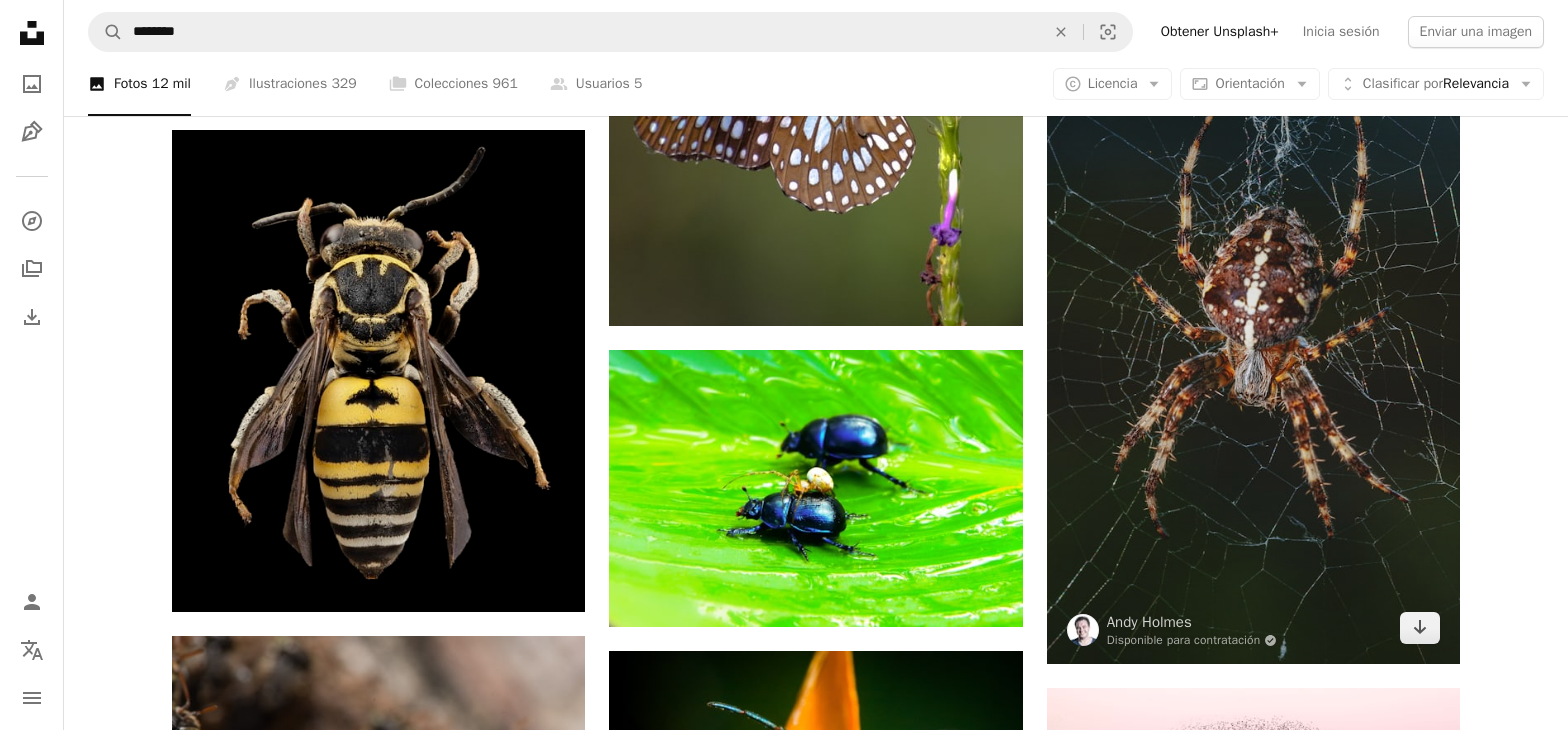 click at bounding box center [1253, 353] 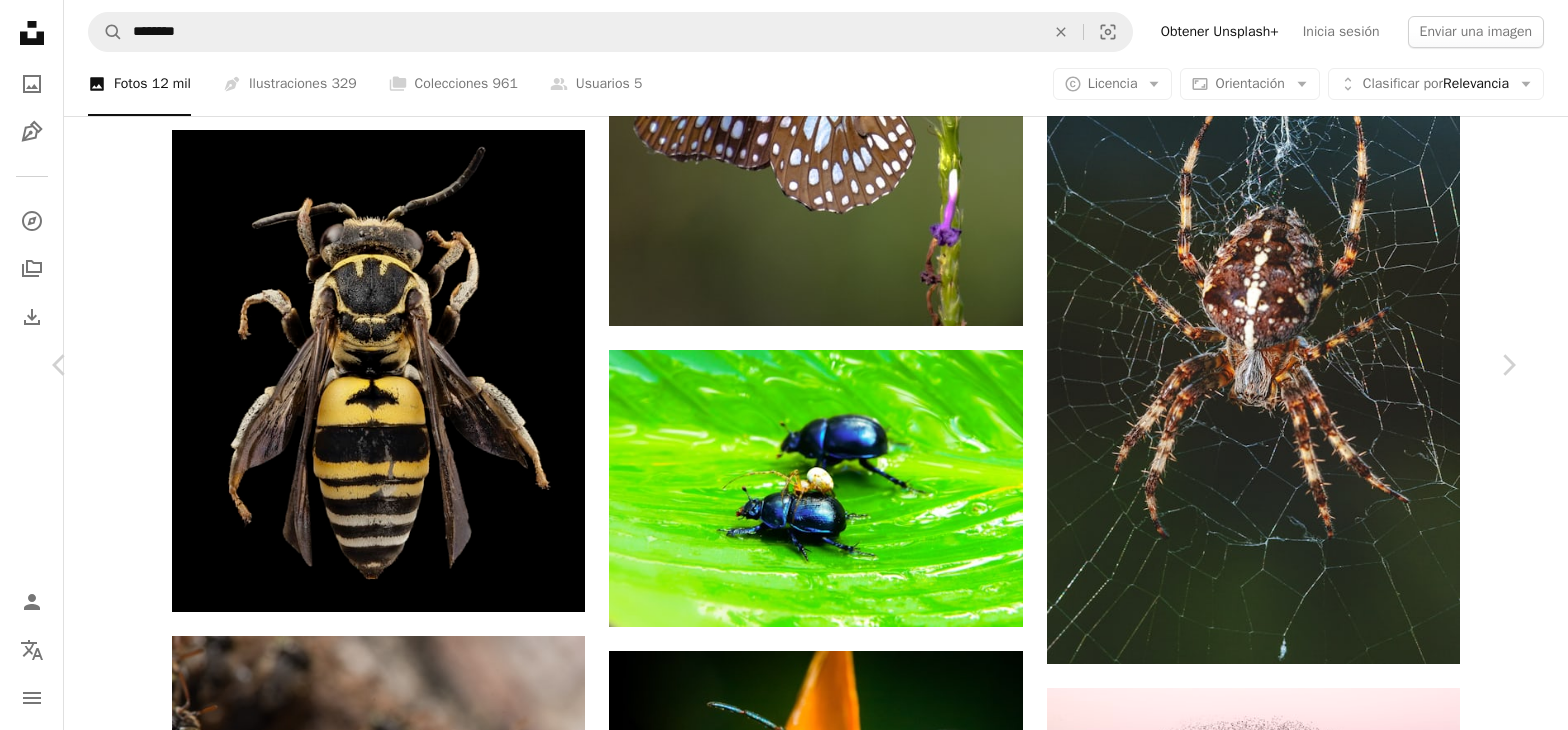 click on "Descargar gratis" at bounding box center (1312, 3515) 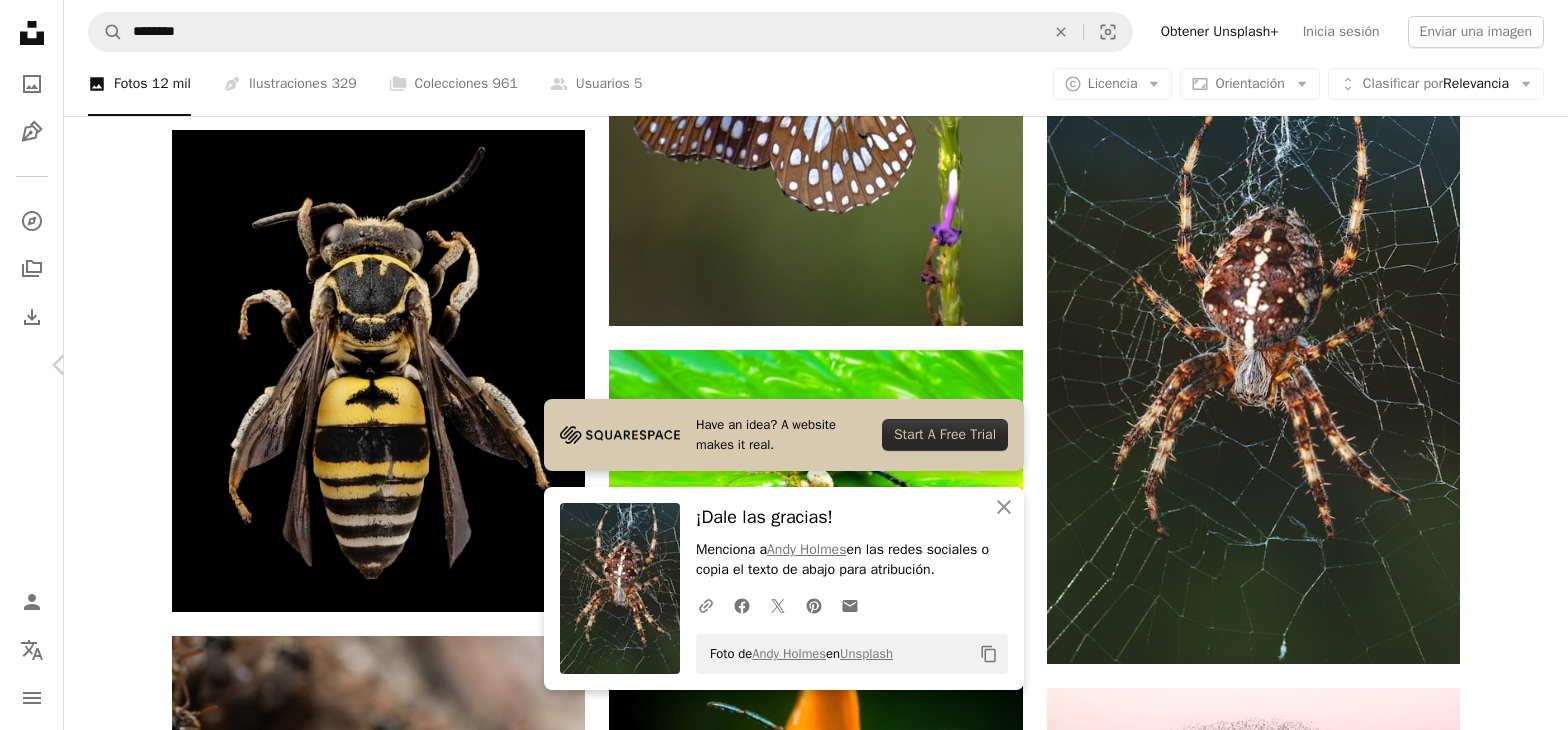 click on "Chevron right" 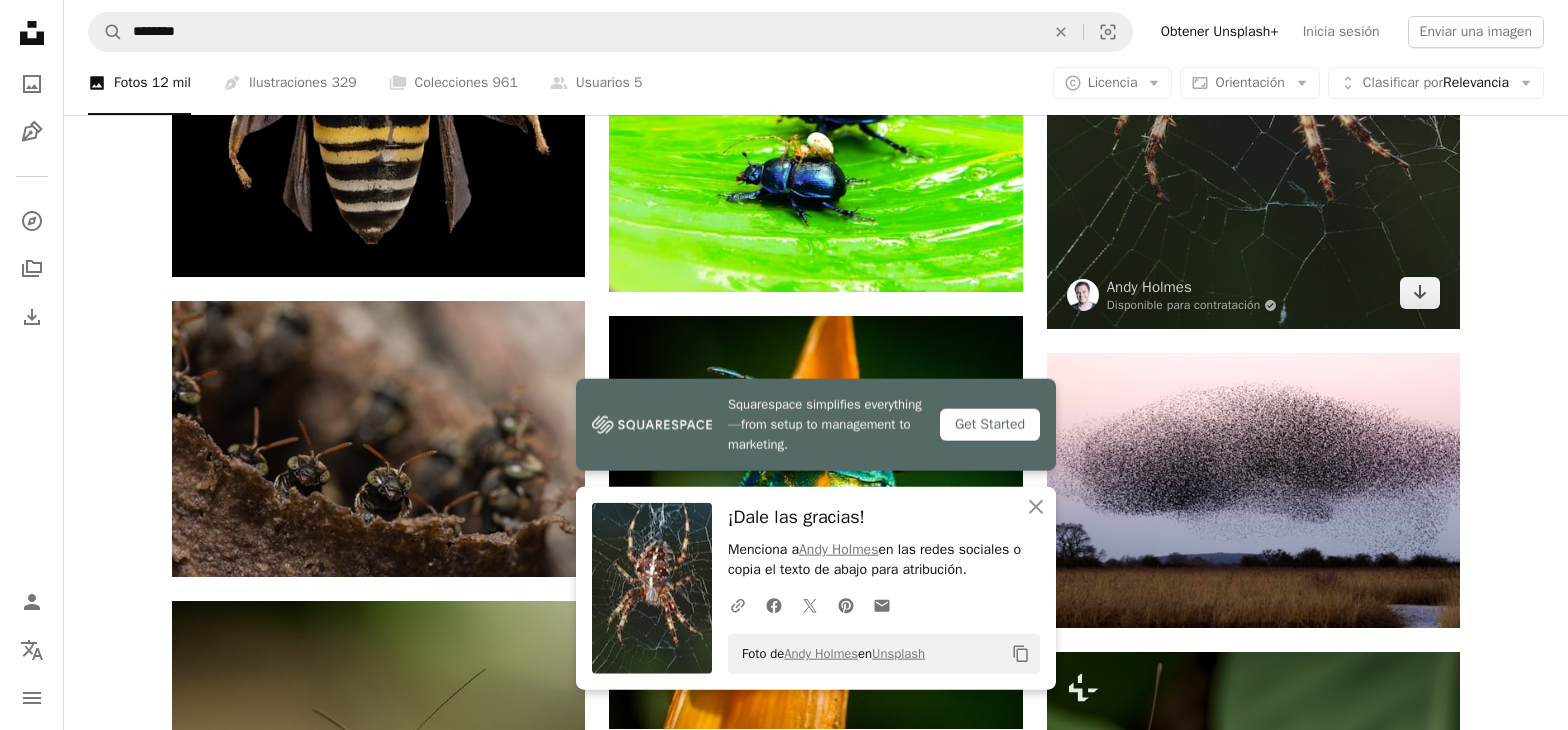 scroll, scrollTop: 2058, scrollLeft: 0, axis: vertical 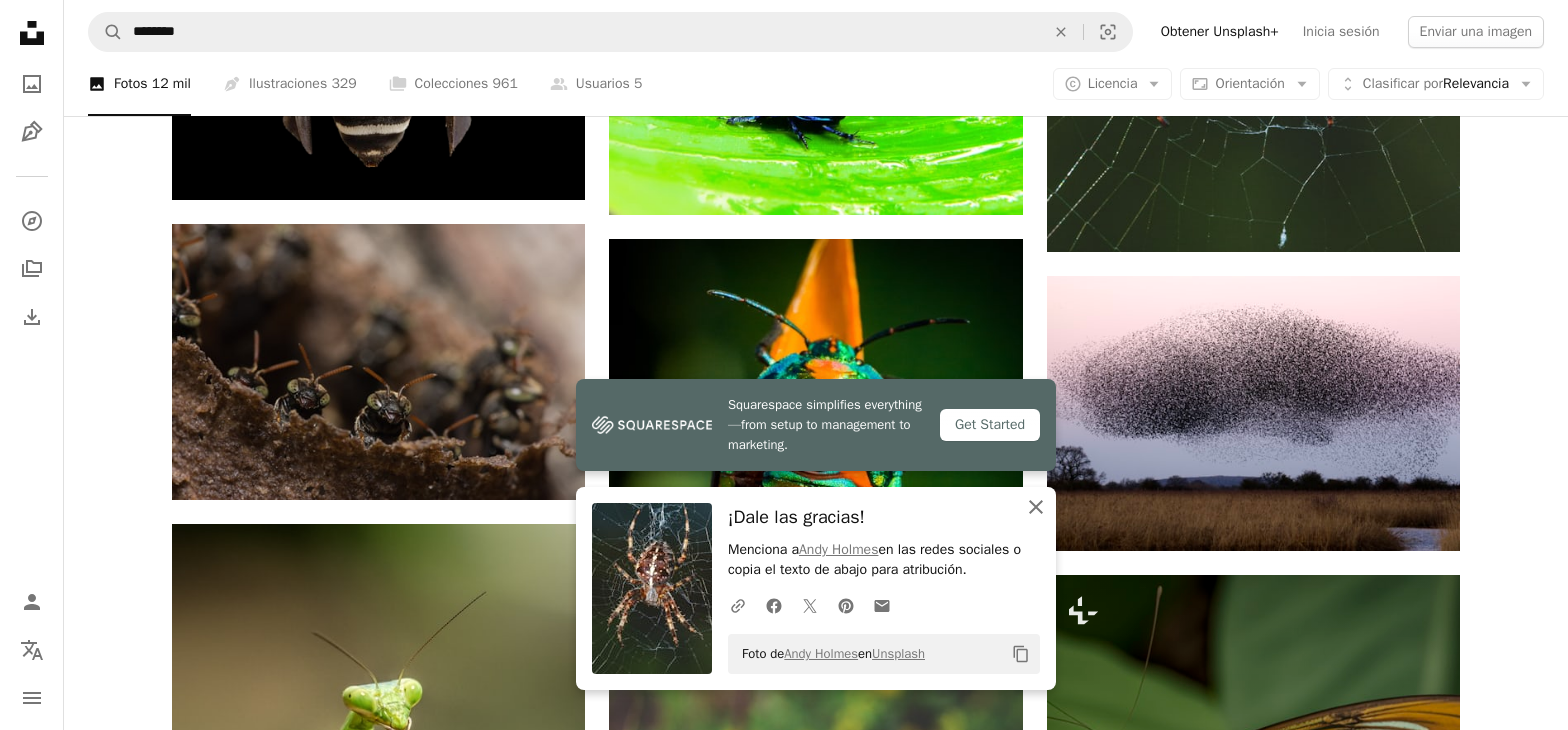 click on "An X shape" 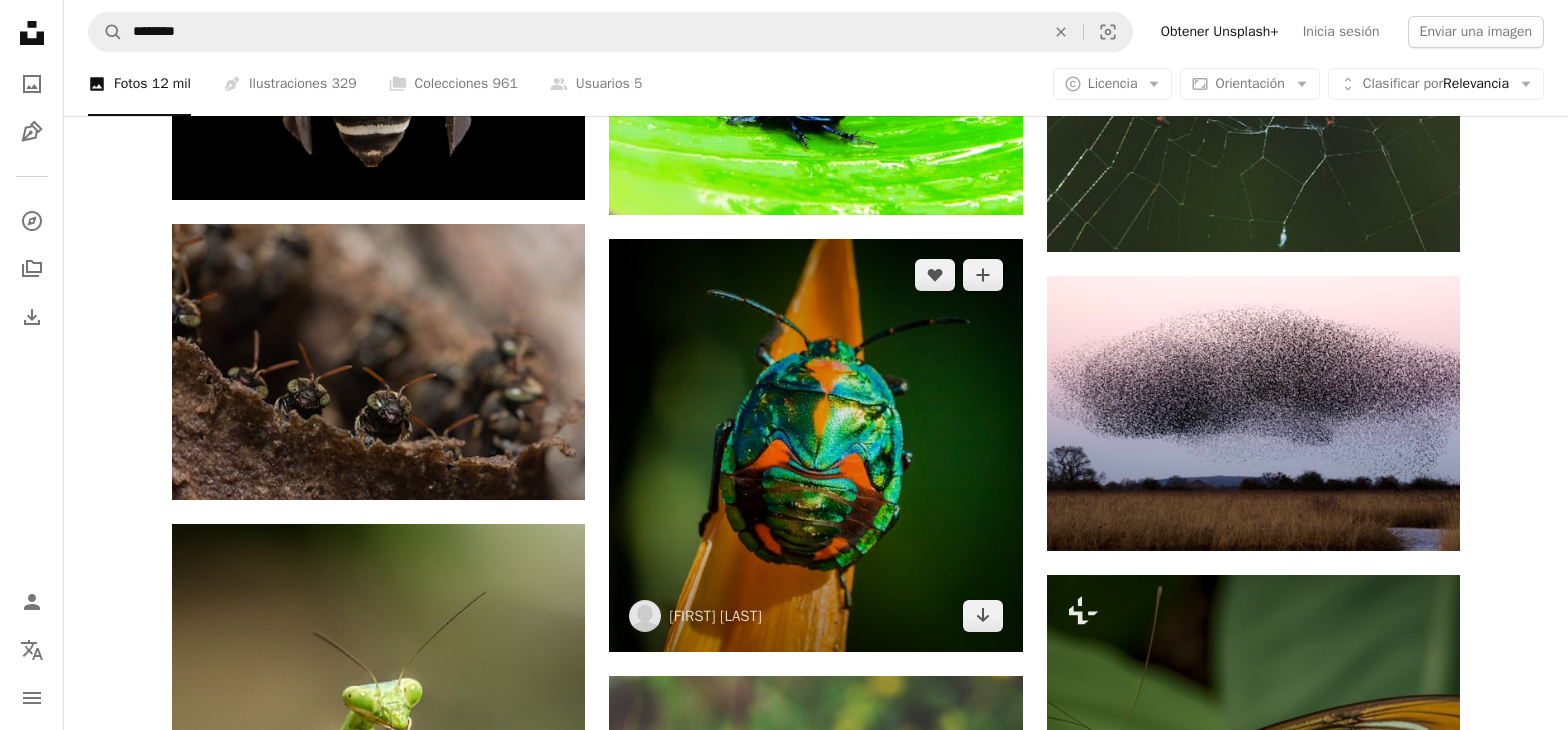 click at bounding box center [815, 445] 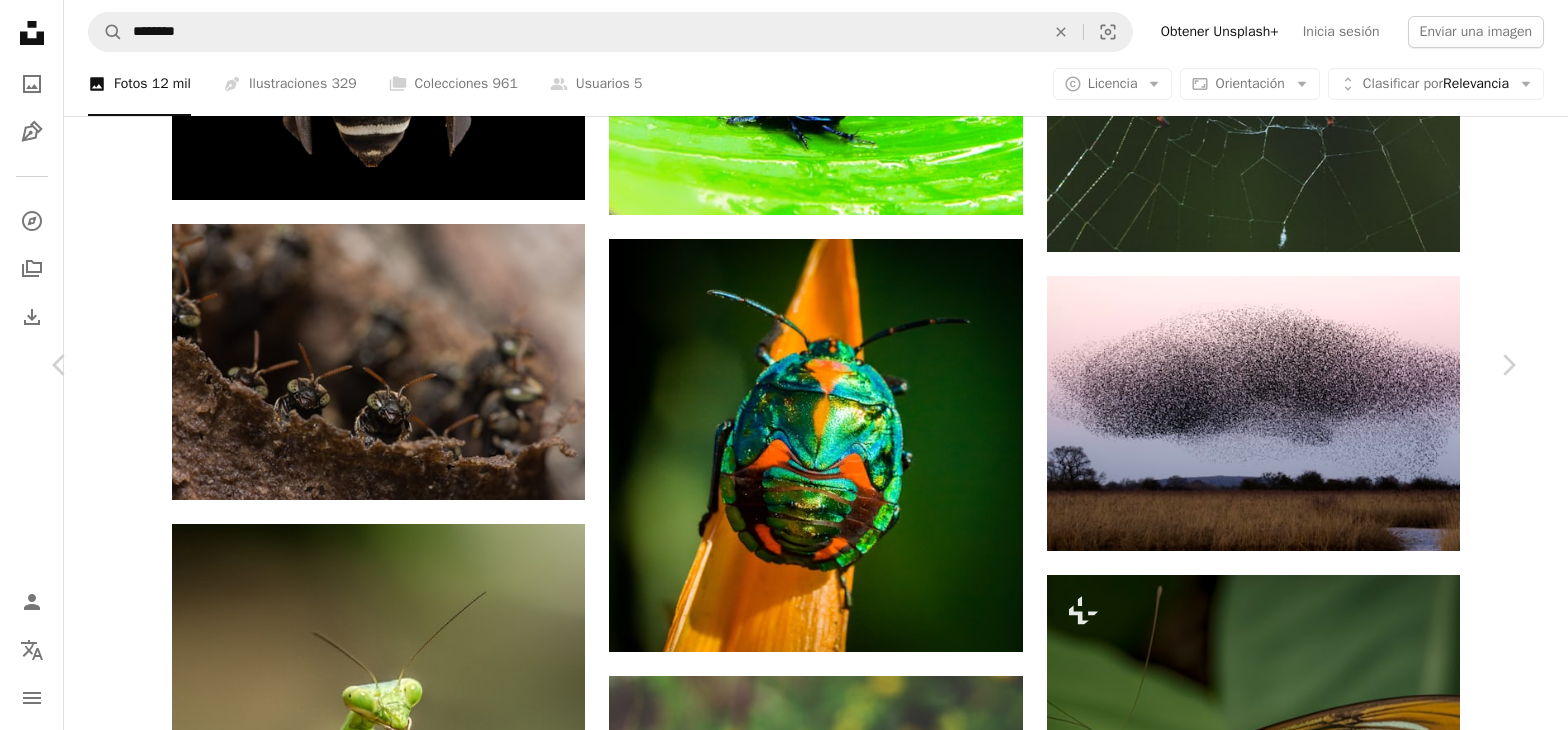 click on "Descargar gratis" at bounding box center (1312, 5943) 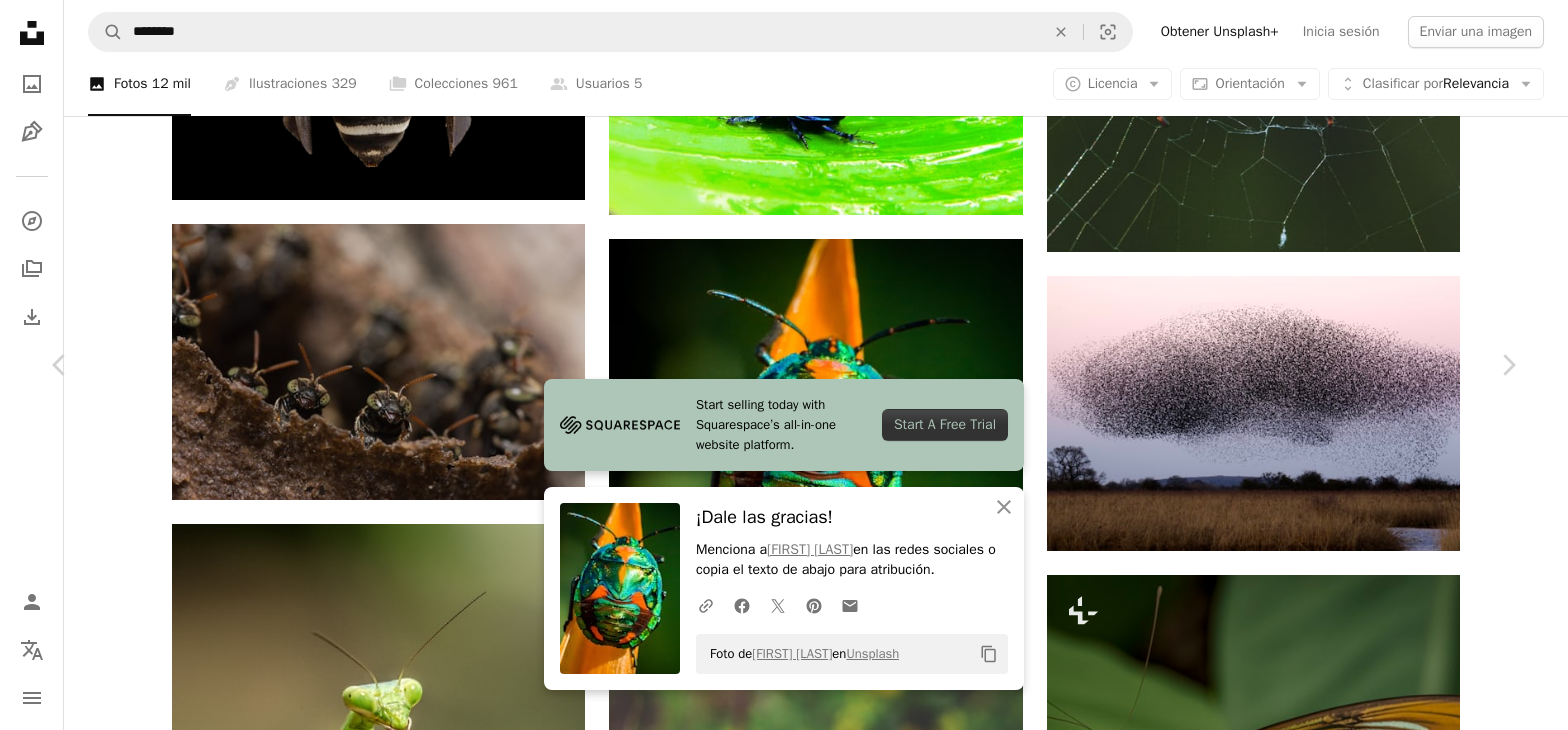 click on "An X shape Chevron left Chevron right Start selling today with Squarespace’s all-in-one website platform. Start A Free Trial An X shape Cerrar ¡Dale las gracias! Menciona a [USERNAME] en las redes sociales o copia el texto de abajo para atribución. A URL sharing icon (chains) Facebook icon X (formerly Twitter) icon Pinterest icon An envelope Foto de [USERNAME] en Unsplash
Copy content [USERNAME] [USERNAME] A heart A plus sign Editar imagen   Plus sign for Unsplash+ Descargar gratis Chevron down Zoom in Visualizaciones 2.344.125 Descargas 38.877 Presentado en Animales A forward-right arrow Compartir Info icon Información More Actions Calendar outlined Publicado el  15 de febrero de 2018 Camera NIKON CORPORATION, NIKON D200 Safety Uso gratuito bajo la  Licencia Unsplash animal verde planta Color vida silvestre hoja amarillo insecto macro cerrar bicho escarabajo brillante Beatle multicolor mariposa cucaracha invertebrado Imágenes de Creative Commons  |  Ver más en iStock  ↗" at bounding box center (784, 6261) 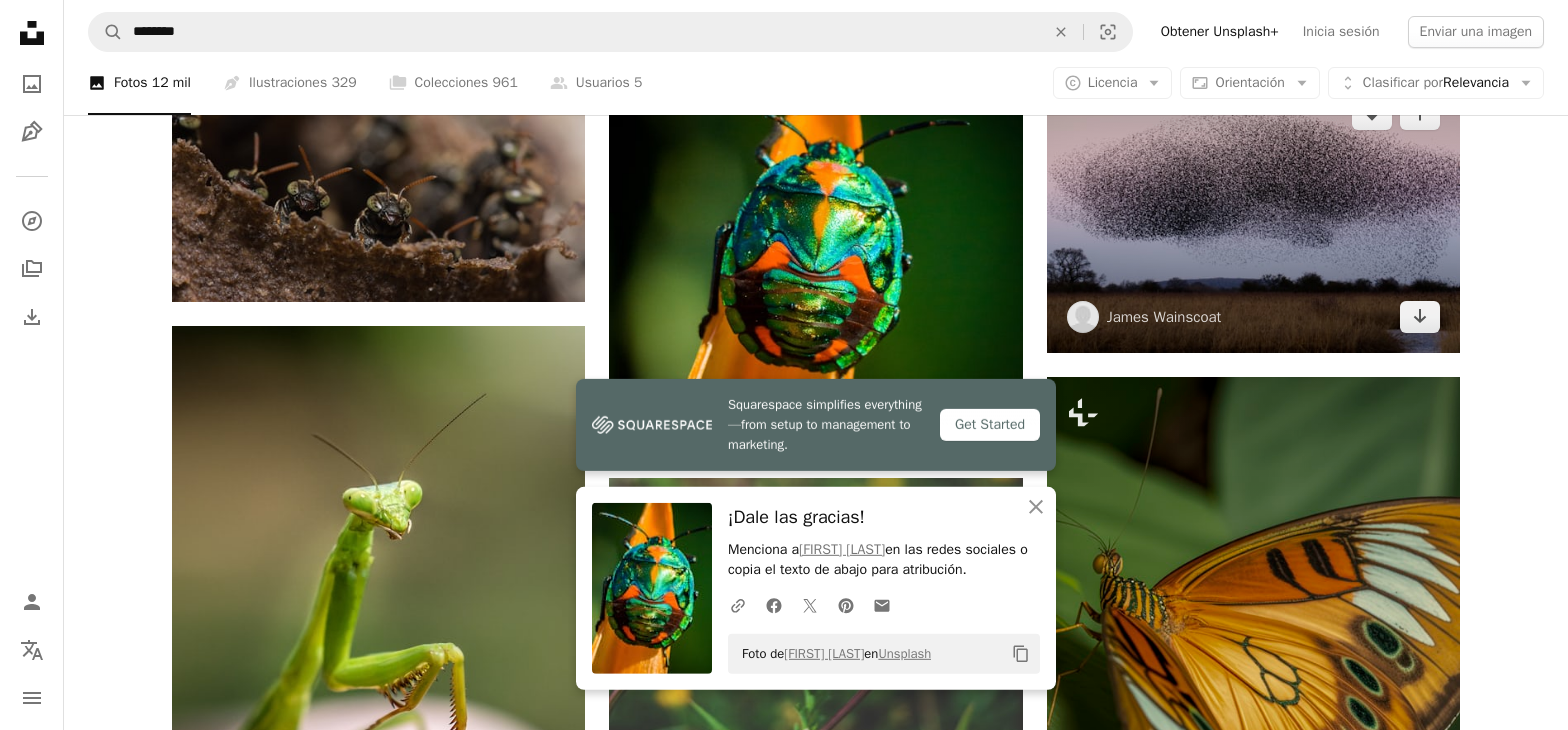 scroll, scrollTop: 2469, scrollLeft: 0, axis: vertical 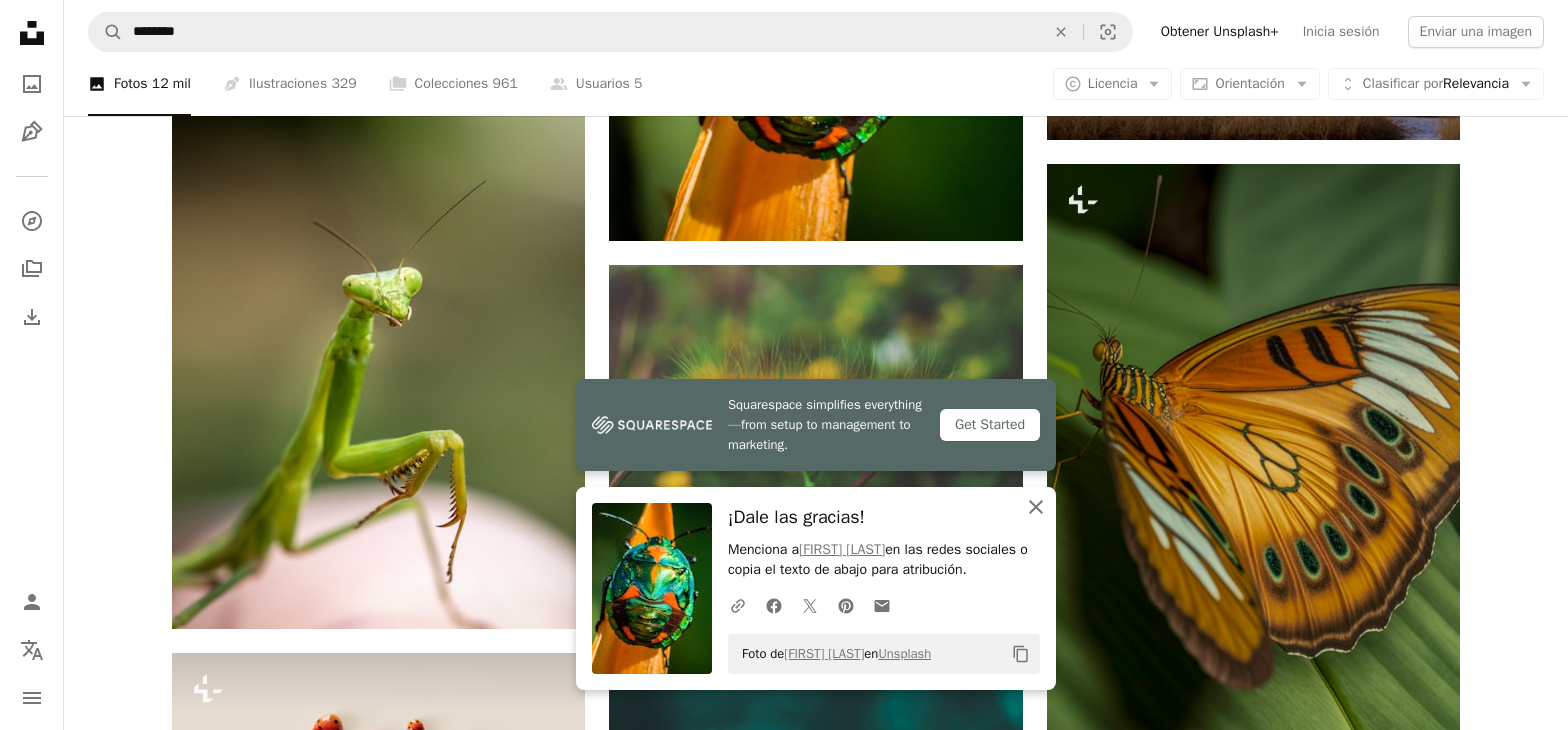 click on "An X shape" 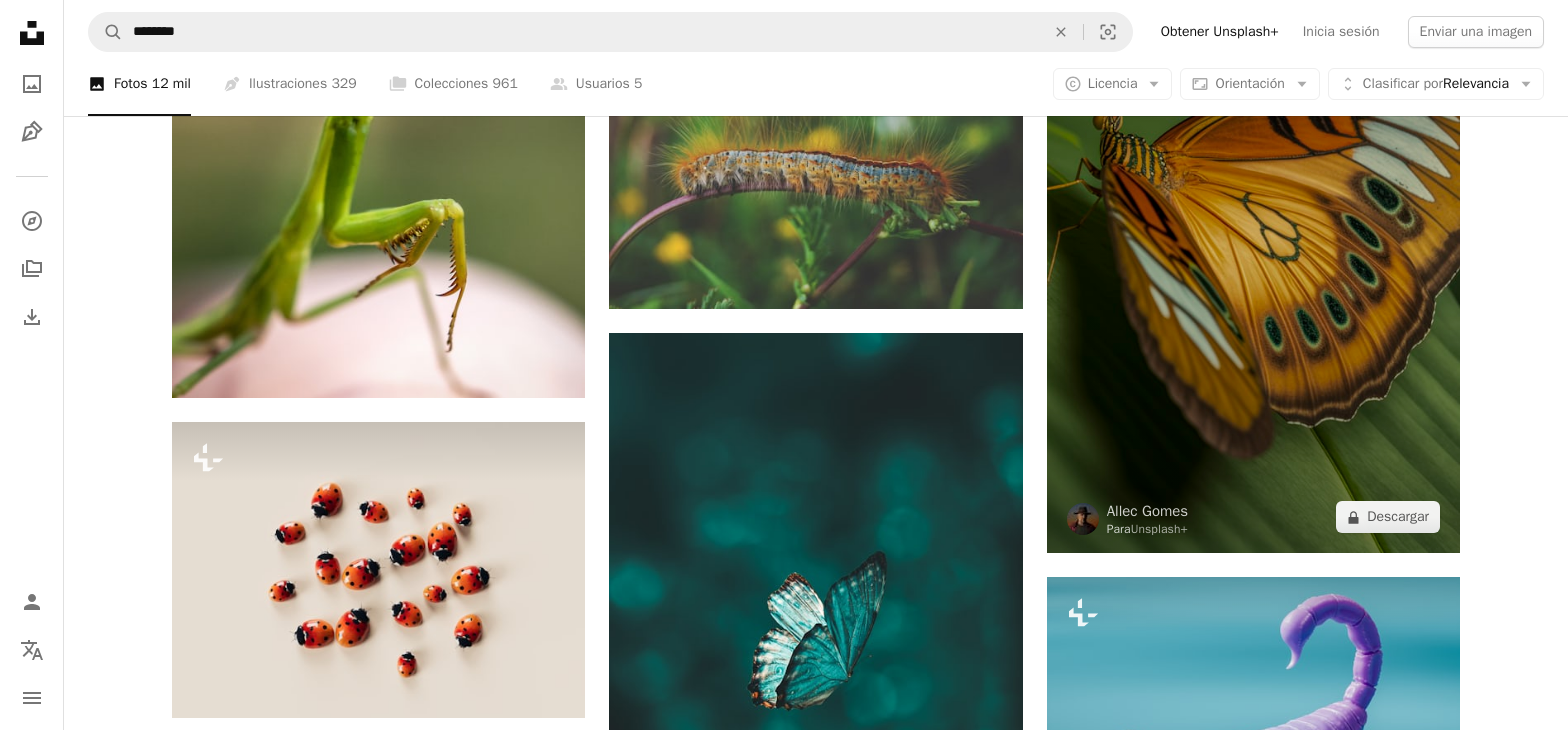 scroll, scrollTop: 2572, scrollLeft: 0, axis: vertical 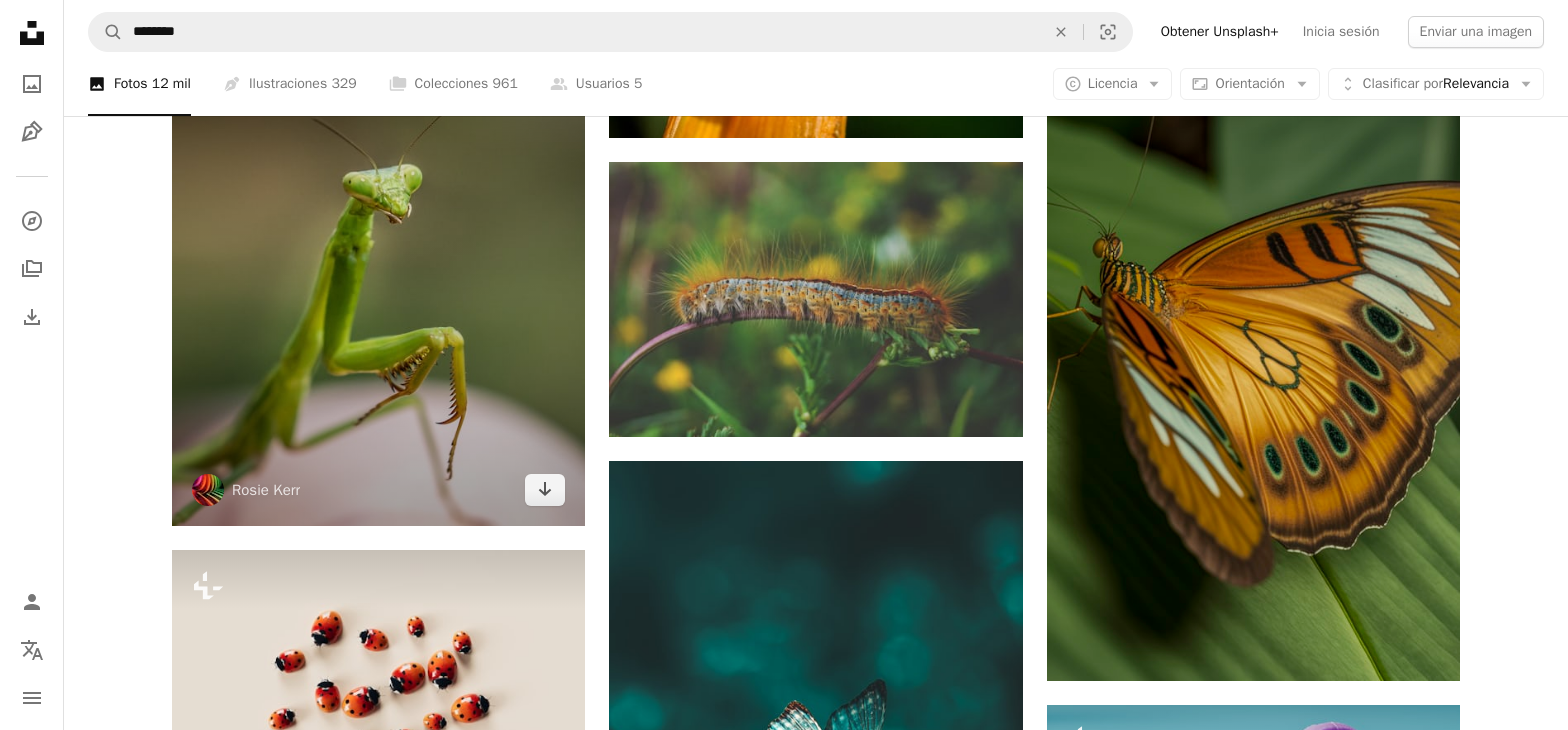 click at bounding box center (378, 268) 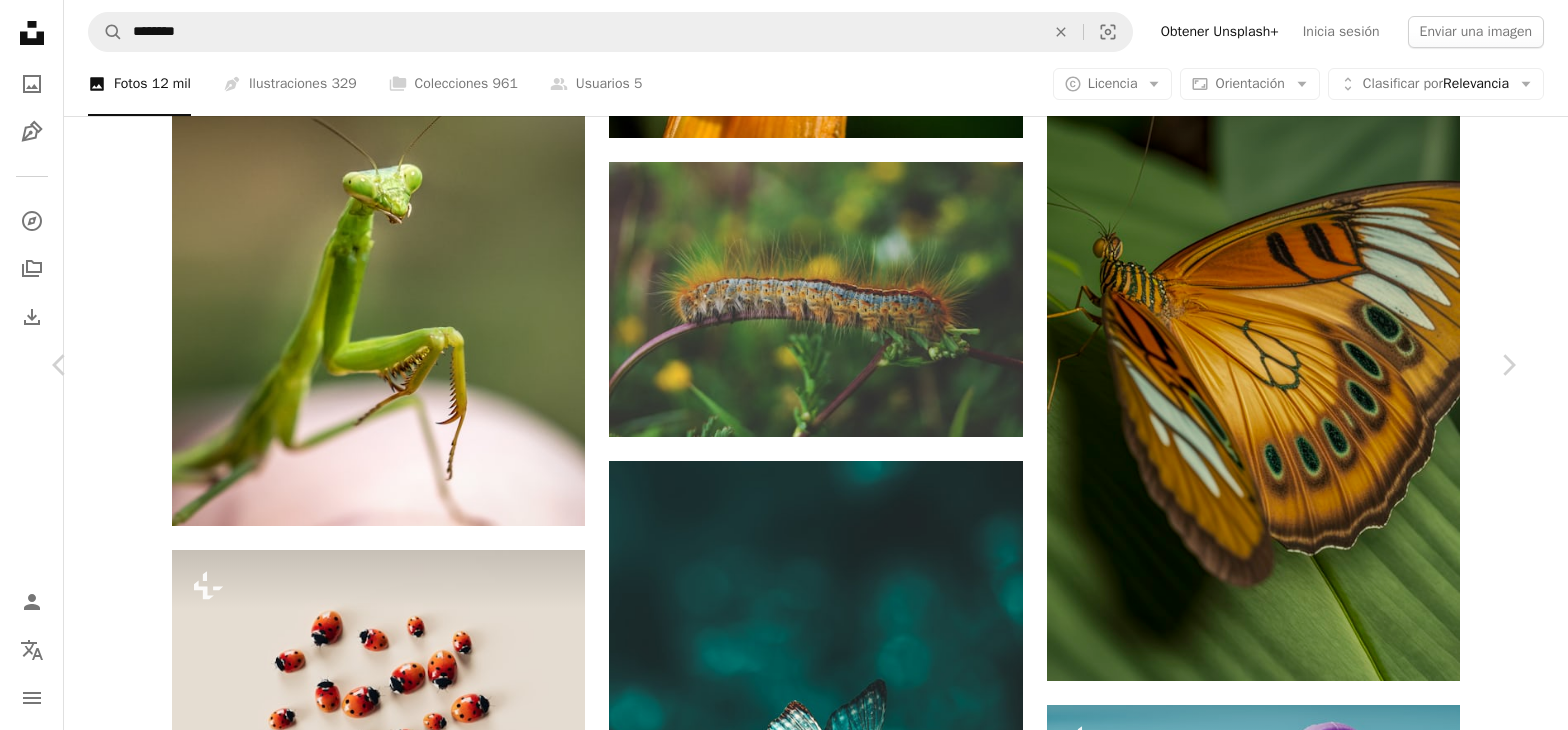 click on "Descargar gratis" at bounding box center [1312, 5429] 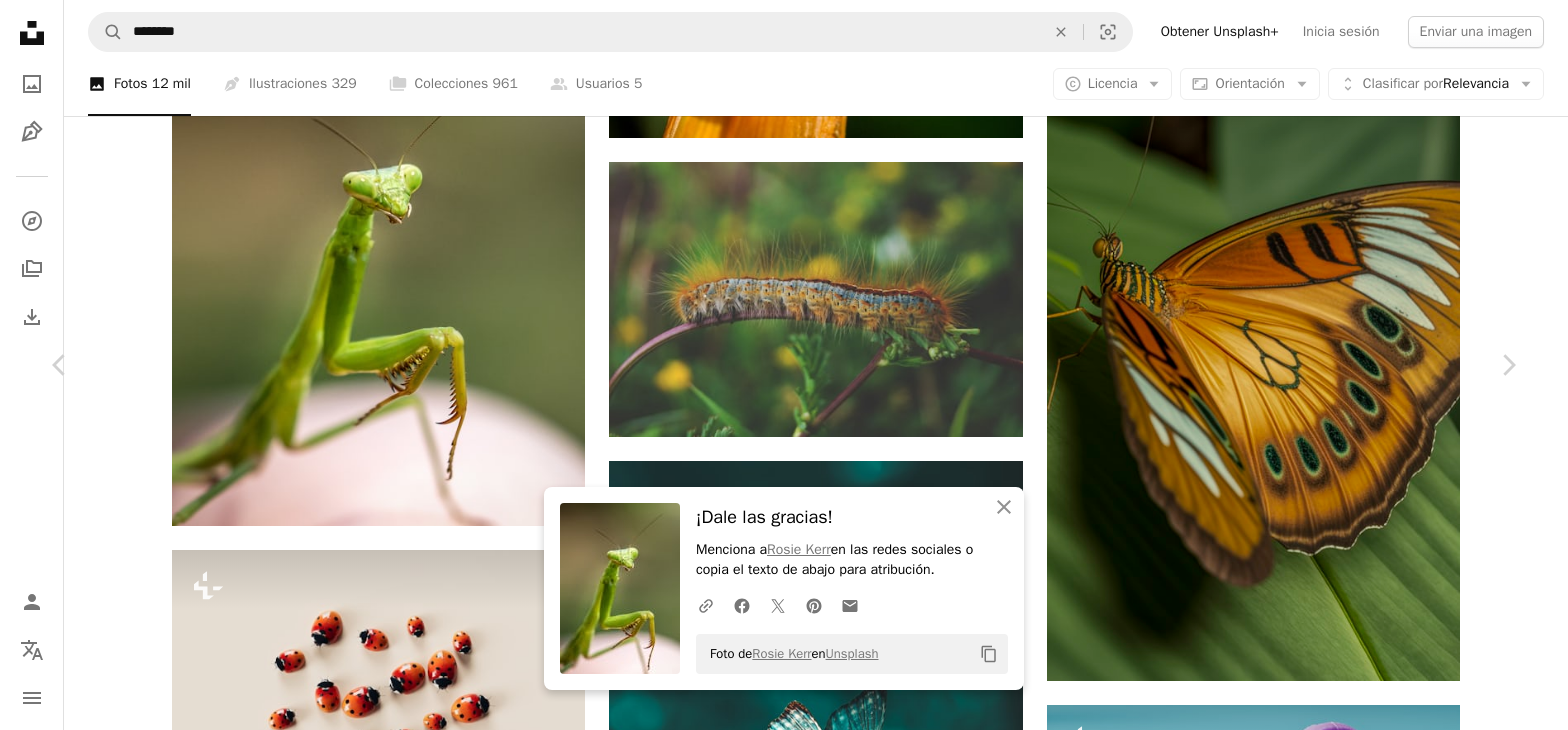 click on "An X shape Chevron left Chevron right An X shape Cerrar ¡Dale las gracias! Menciona a [USERNAME] en las redes sociales o copia el texto de abajo para atribución. A URL sharing icon (chains) Facebook icon X (formerly Twitter) icon Pinterest icon An envelope Foto de [USERNAME] en Unsplash
Copy content [USERNAME] [USERNAME] A heart A plus sign Editar imagen   Plus sign for Unsplash+ Descargar gratis Chevron down Zoom in Visualizaciones 3.168.772 Descargas 43.964 Presentado en Momentos macro A forward-right arrow Compartir Info icon Información More Actions Calendar outlined Publicado el  2 de octubre de 2017 Camera OLYMPUS IMAGING CORP., E-M1 Safety Uso gratuito bajo la  Licencia Unsplash verde sonreír ojos insecto macro cerrar bicho animal saltamontes invertebrado Mantis Imágenes gratuitas Explora imágenes premium relacionadas en iStock  |  Ahorra un 20 % con el código UNSPLASH20 Ver más en iStock  ↗ Imágenes relacionadas A heart A plus sign [FIRST] [LAST] Arrow pointing down A heart [USERNAME]" at bounding box center [784, 5747] 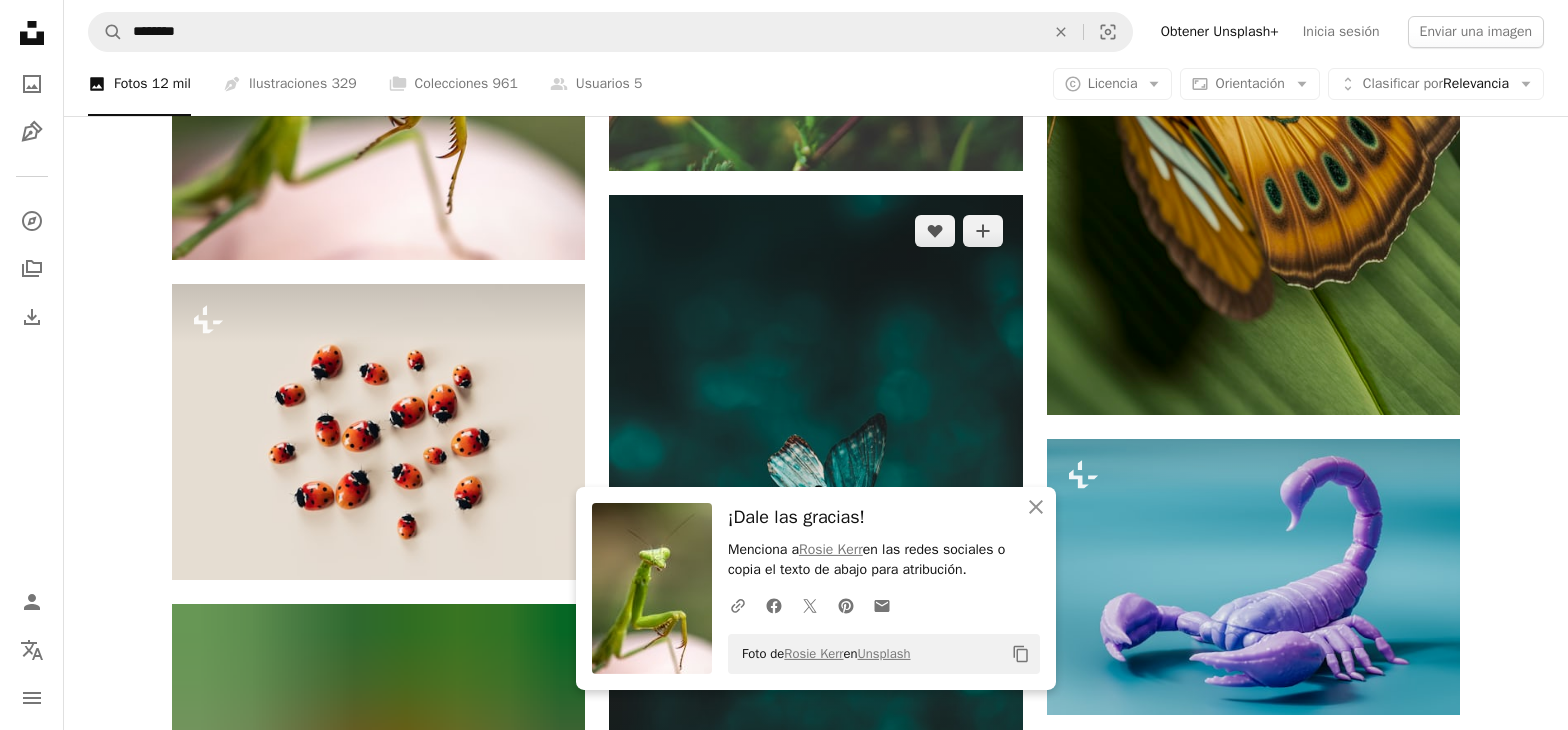 scroll, scrollTop: 2881, scrollLeft: 0, axis: vertical 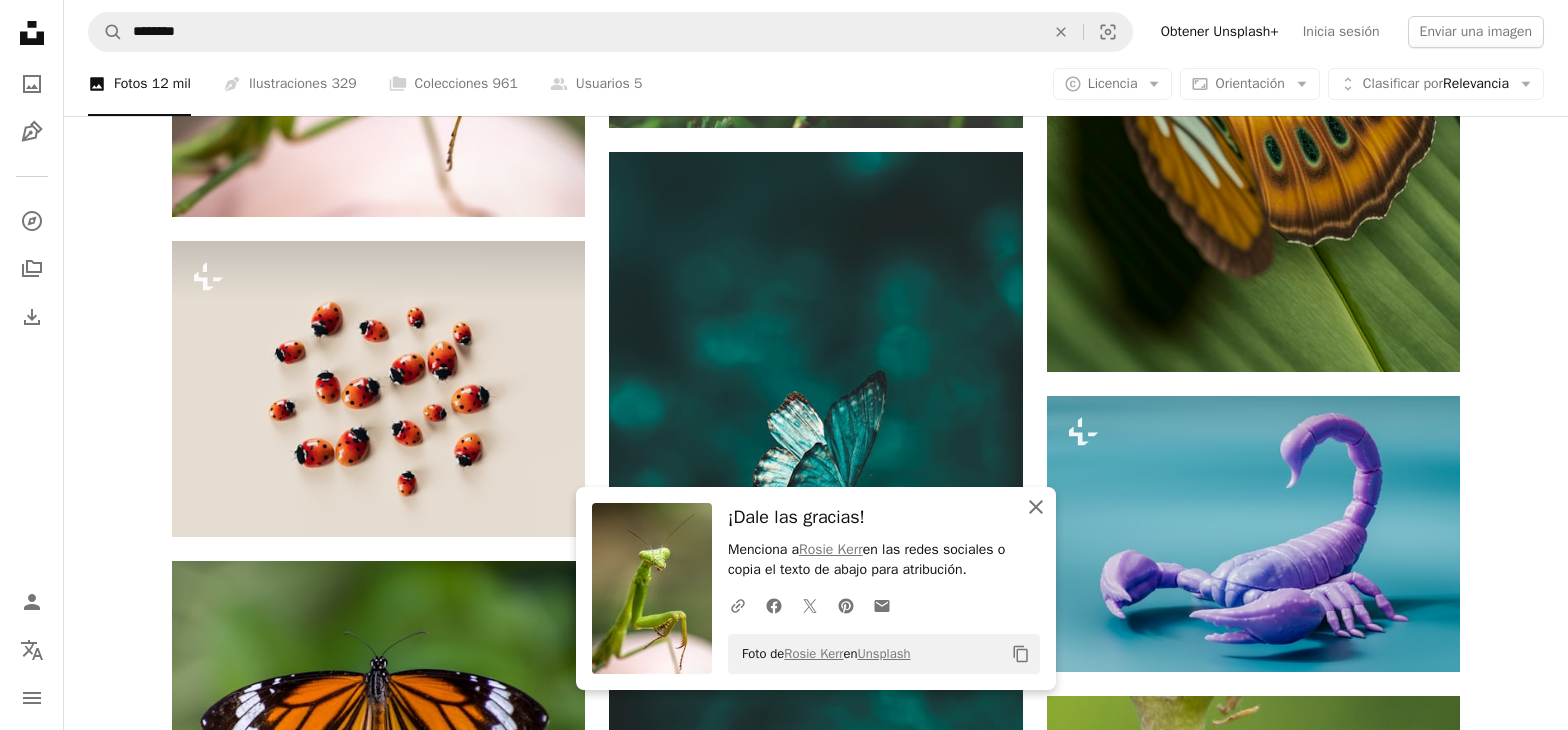 click on "An X shape" 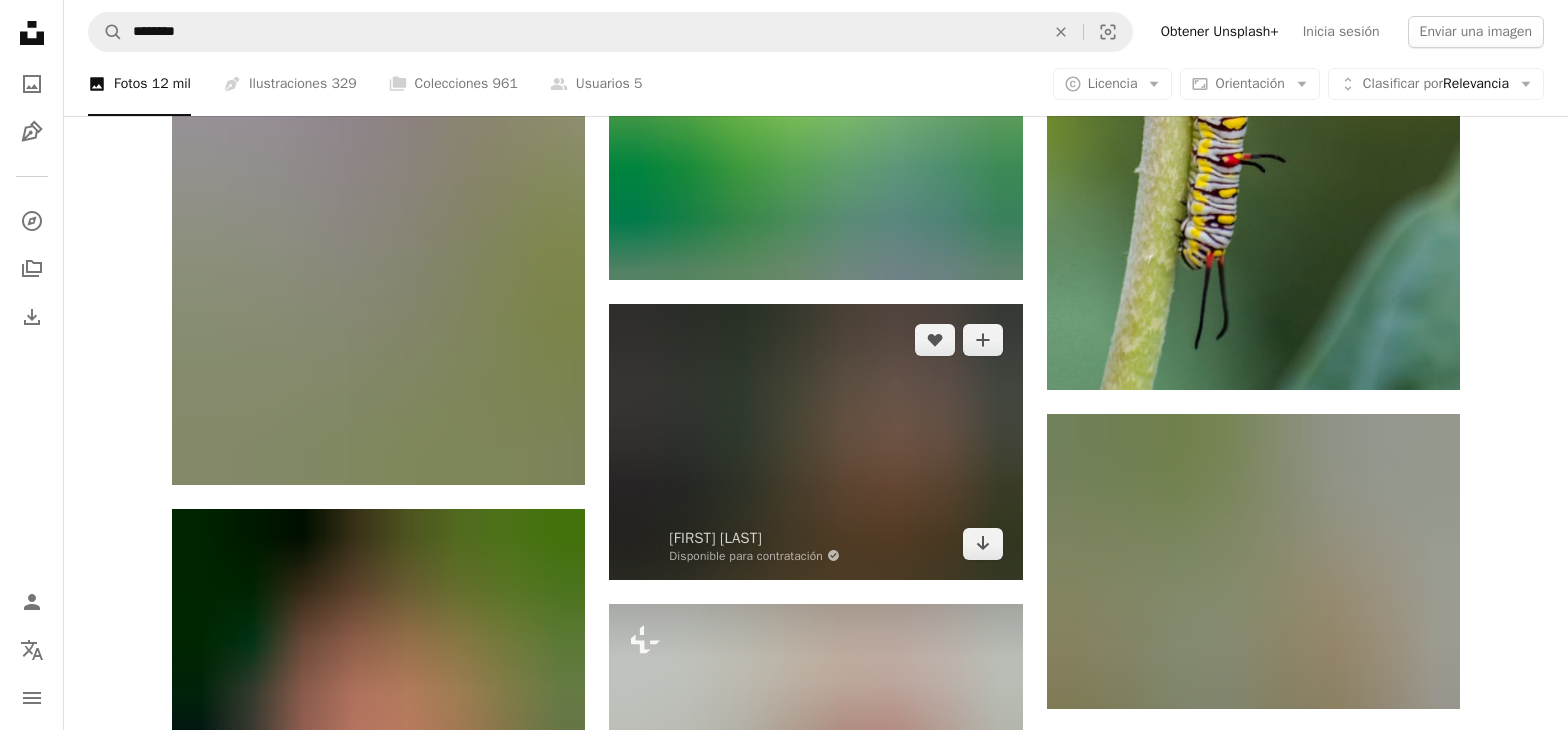 scroll, scrollTop: 3601, scrollLeft: 0, axis: vertical 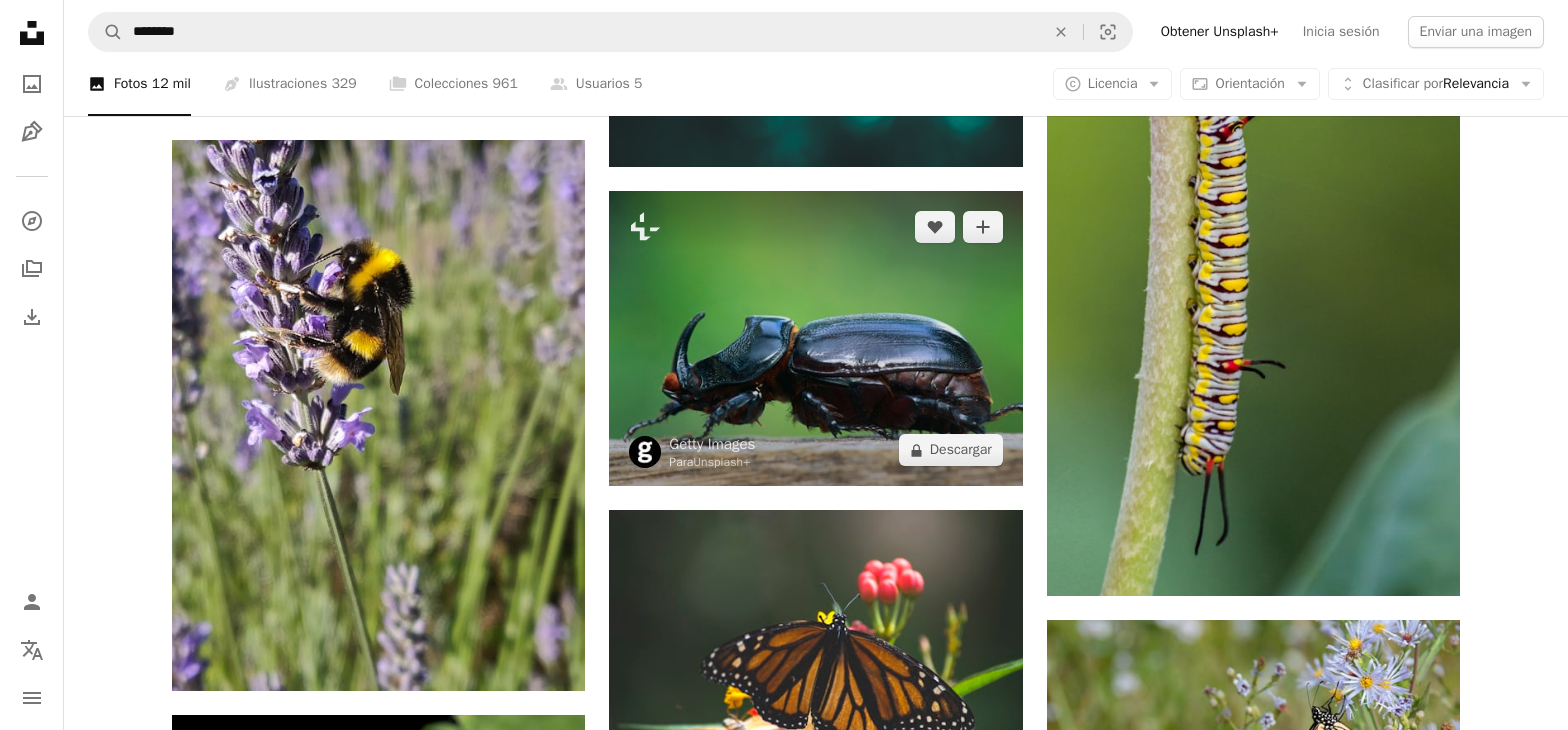 click at bounding box center [815, 338] 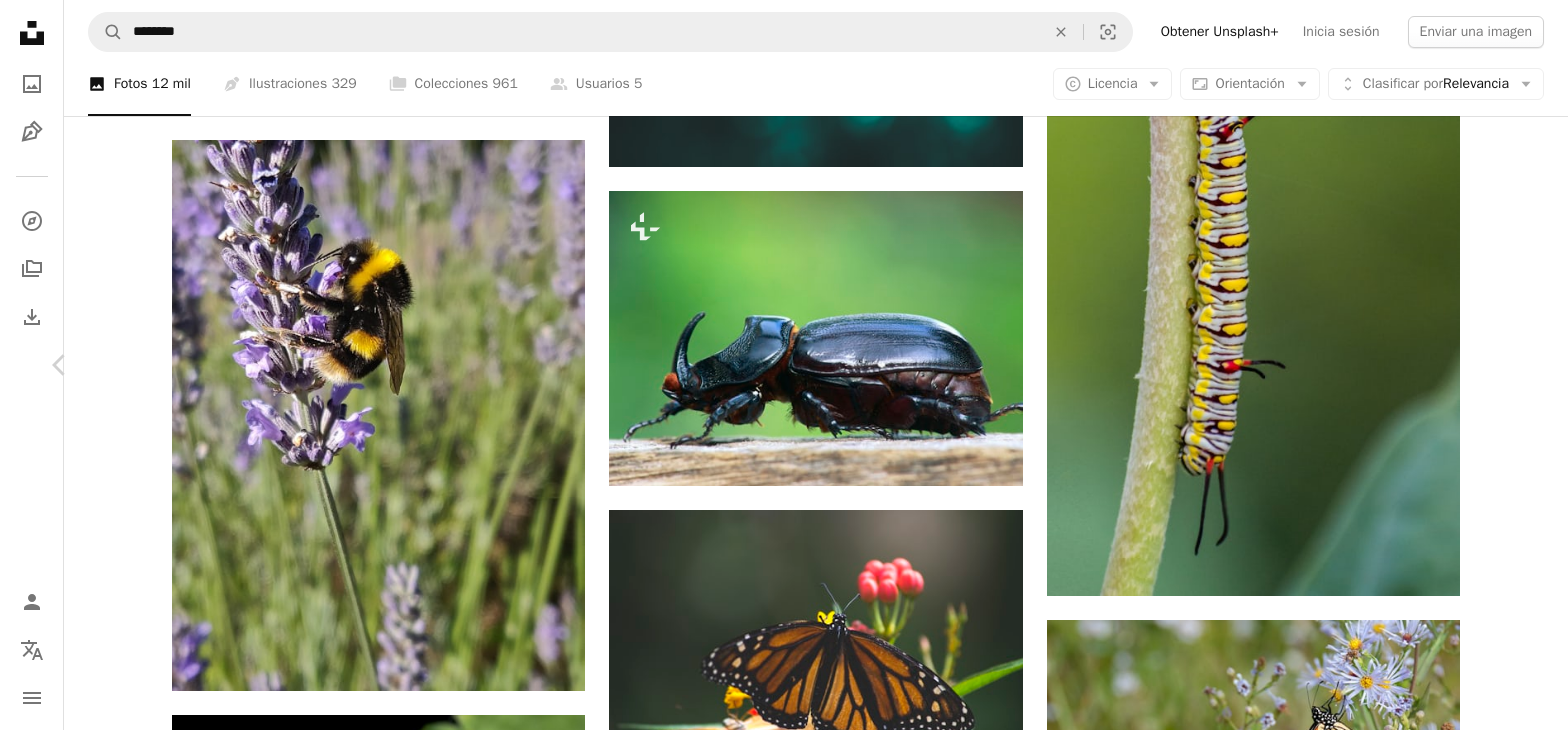 click on "Chevron right" 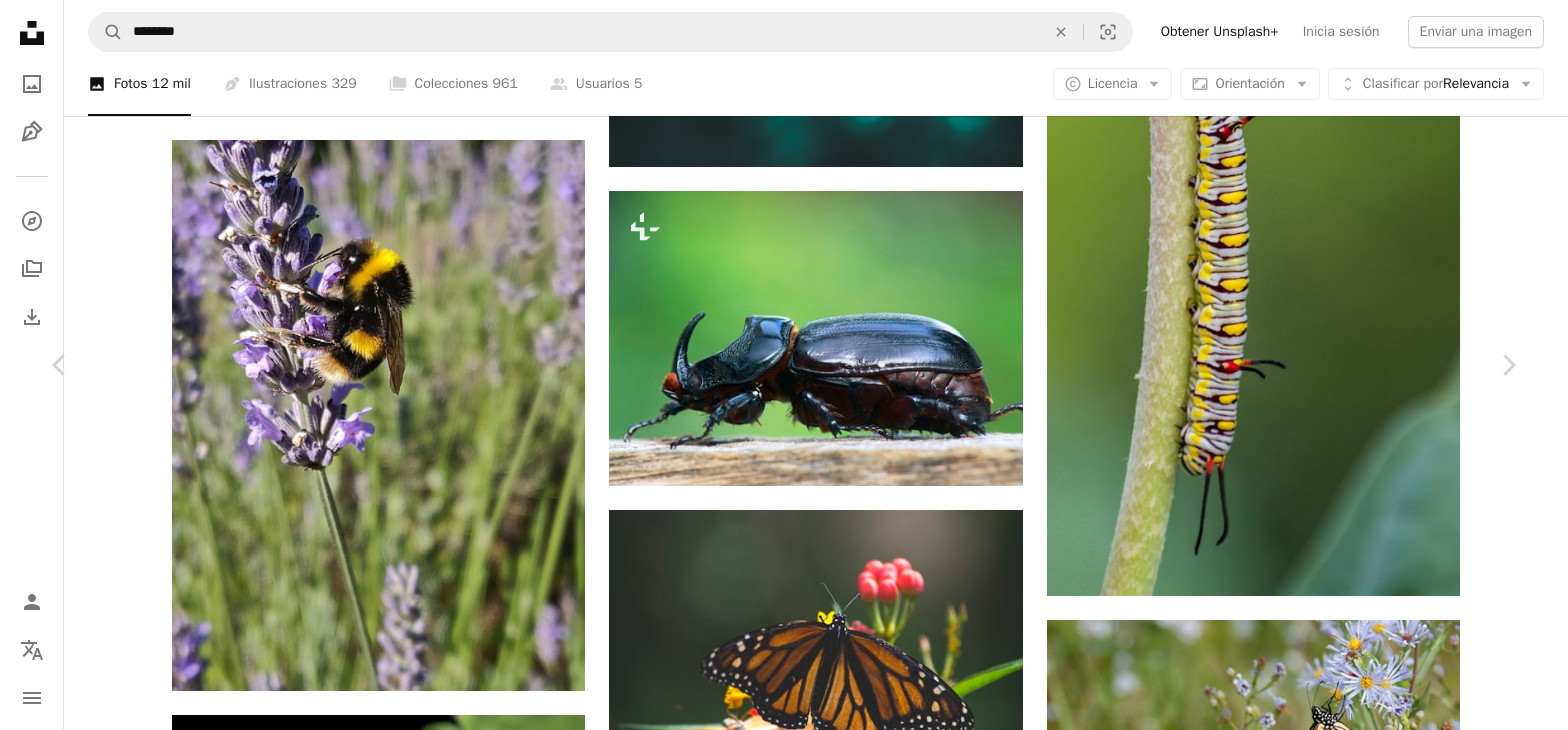 click on "Descargar gratis" at bounding box center [1312, 4400] 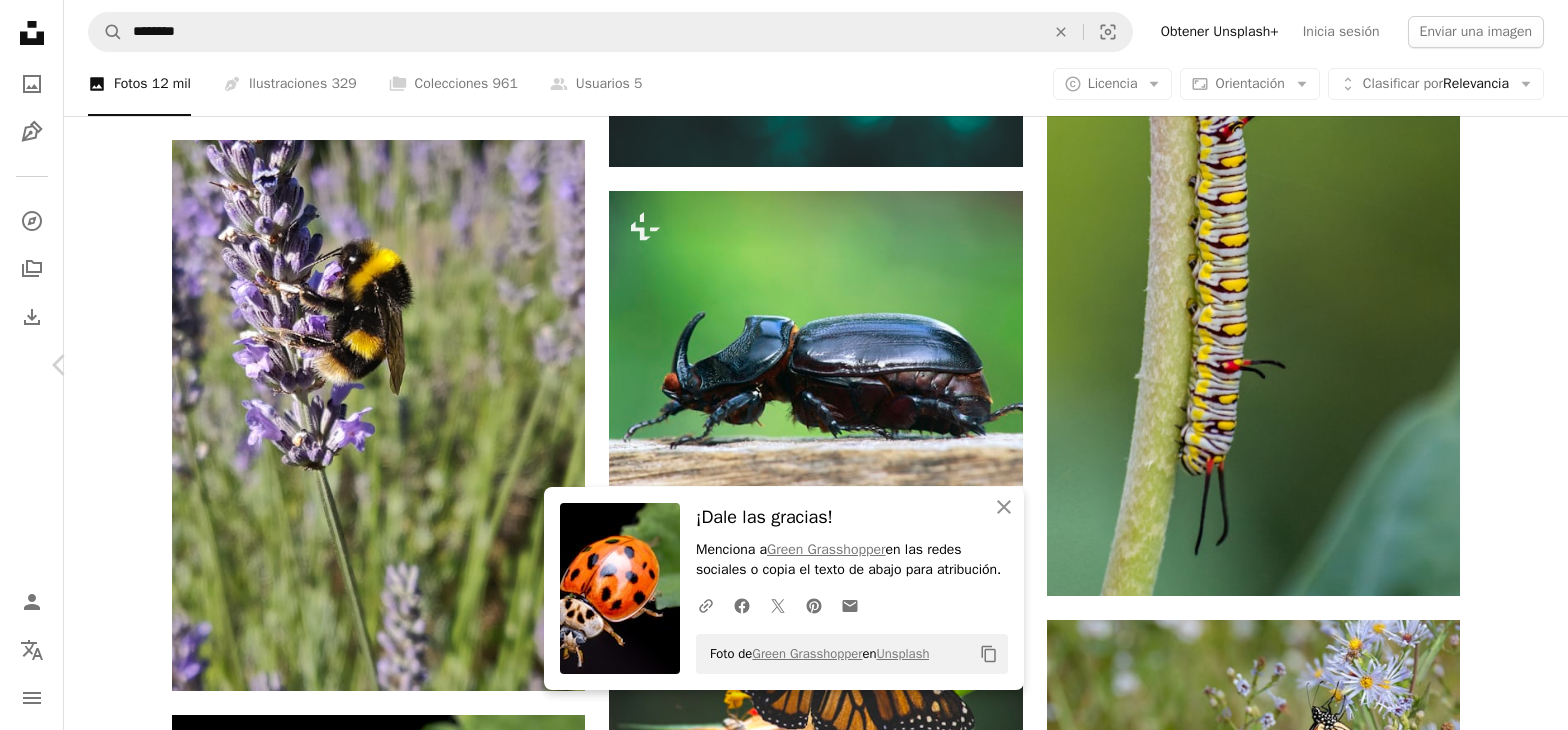 click on "Chevron right" 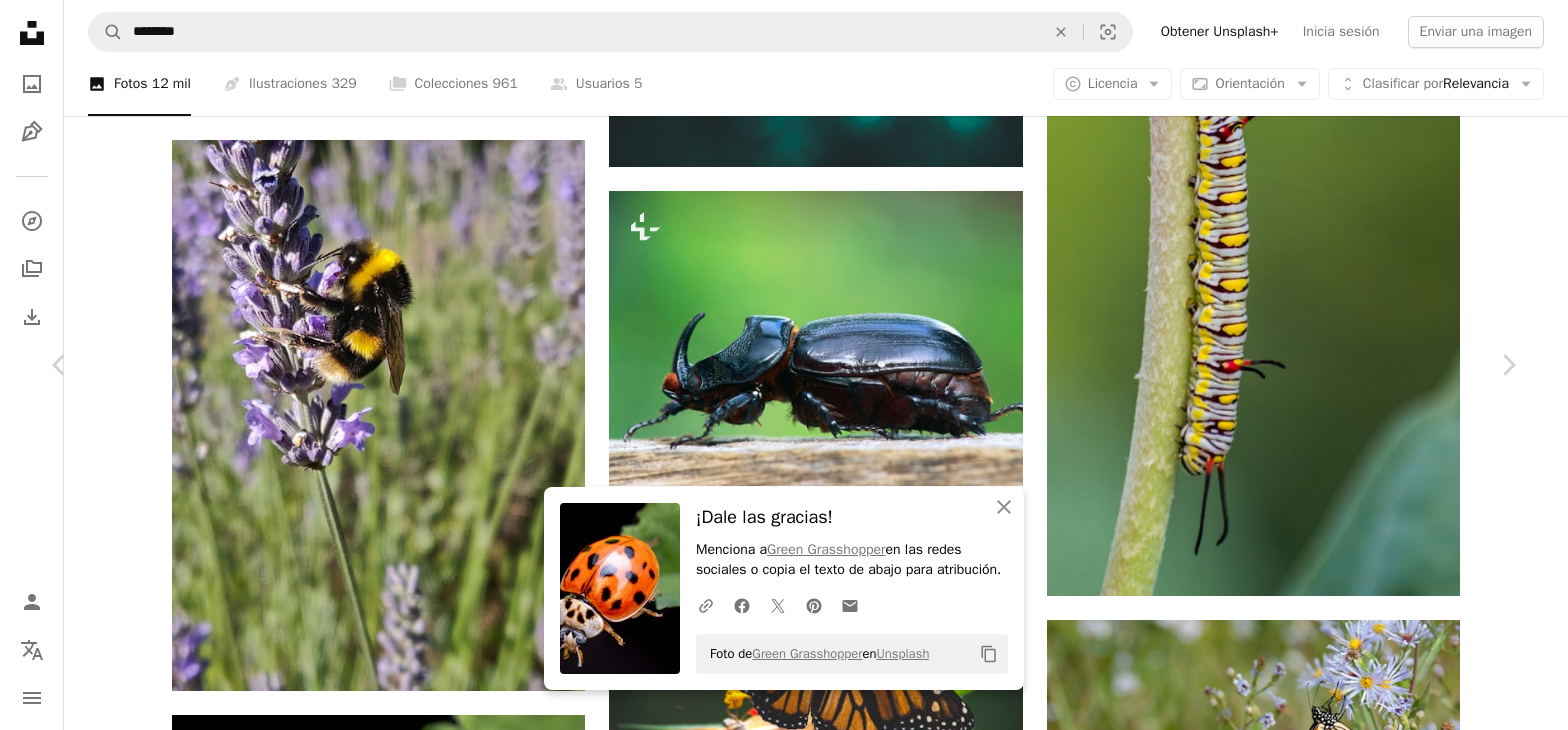click on "An X shape Chevron left Chevron right An X shape Cerrar ¡Dale las gracias! Menciona a [USERNAME] en las redes sociales o copia el texto de abajo para atribución. A URL sharing icon (chains) Facebook icon X (formerly Twitter) icon Pinterest icon An envelope Foto de [USERNAME] en Unsplash
Copy content [USERNAME] Disponible para contratación A checkmark inside of a circle A heart A plus sign Editar imagen   Plus sign for Unsplash+ Descargar gratis Chevron down Zoom in Visualizaciones 423.544 Descargas 2997 A forward-right arrow Compartir Info icon Información More Actions A map marker [CITY], [STATE], [COUNTRY] Calendar outlined Publicado el  29 de enero de 2021 Safety Uso gratuito bajo la  Licencia Unsplash papel tapiz animal al aire libre verde foto jardín animales parque Bombay insecto macro bicho insectos especies planta India fotografía cacto abeja abeja Imágenes gratuitas Explora imágenes premium relacionadas en iStock  |  Ahorra un 20 % con el código UNSPLASH20" at bounding box center [784, 4718] 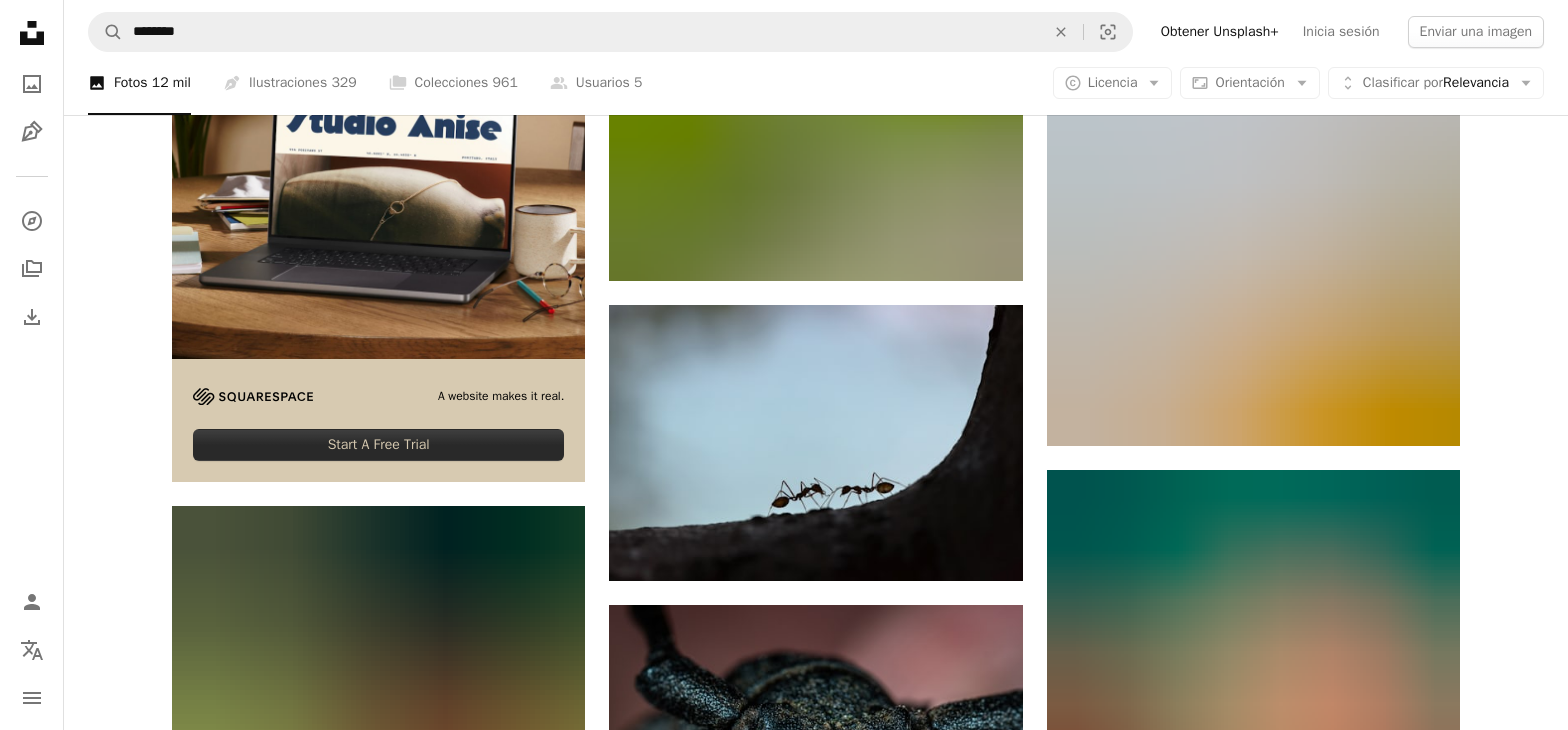 scroll, scrollTop: 4650, scrollLeft: 0, axis: vertical 